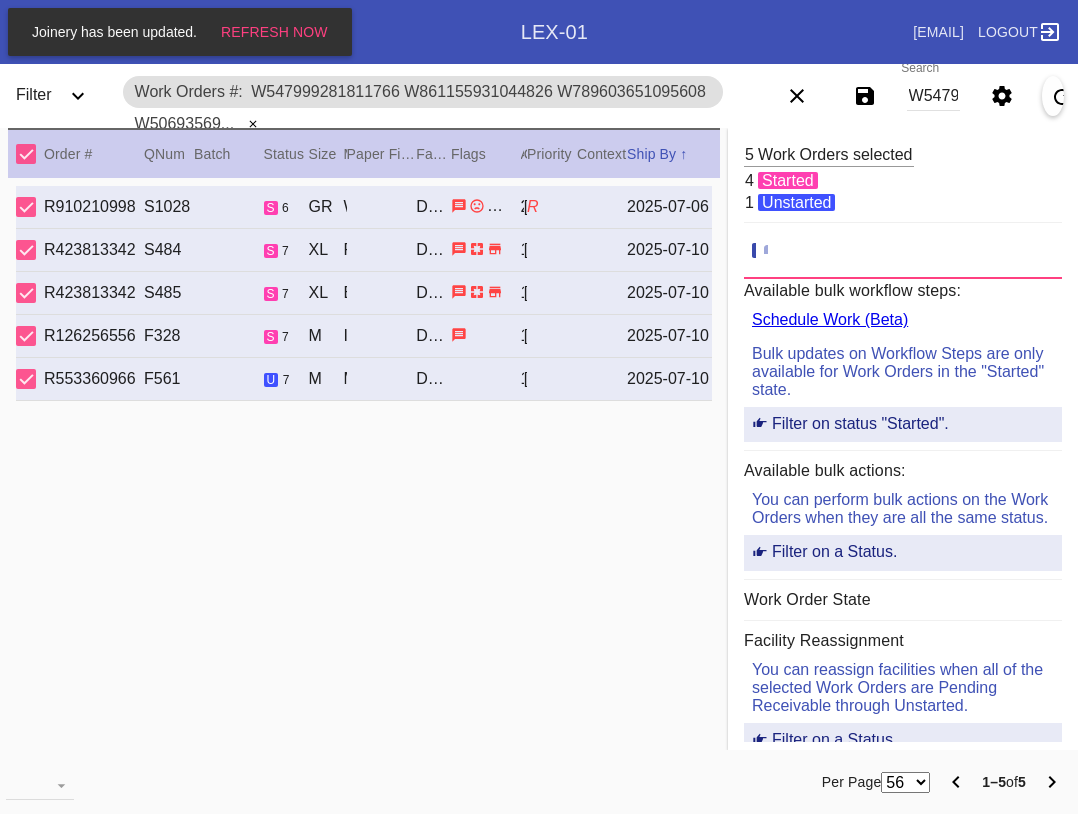 scroll, scrollTop: 0, scrollLeft: 0, axis: both 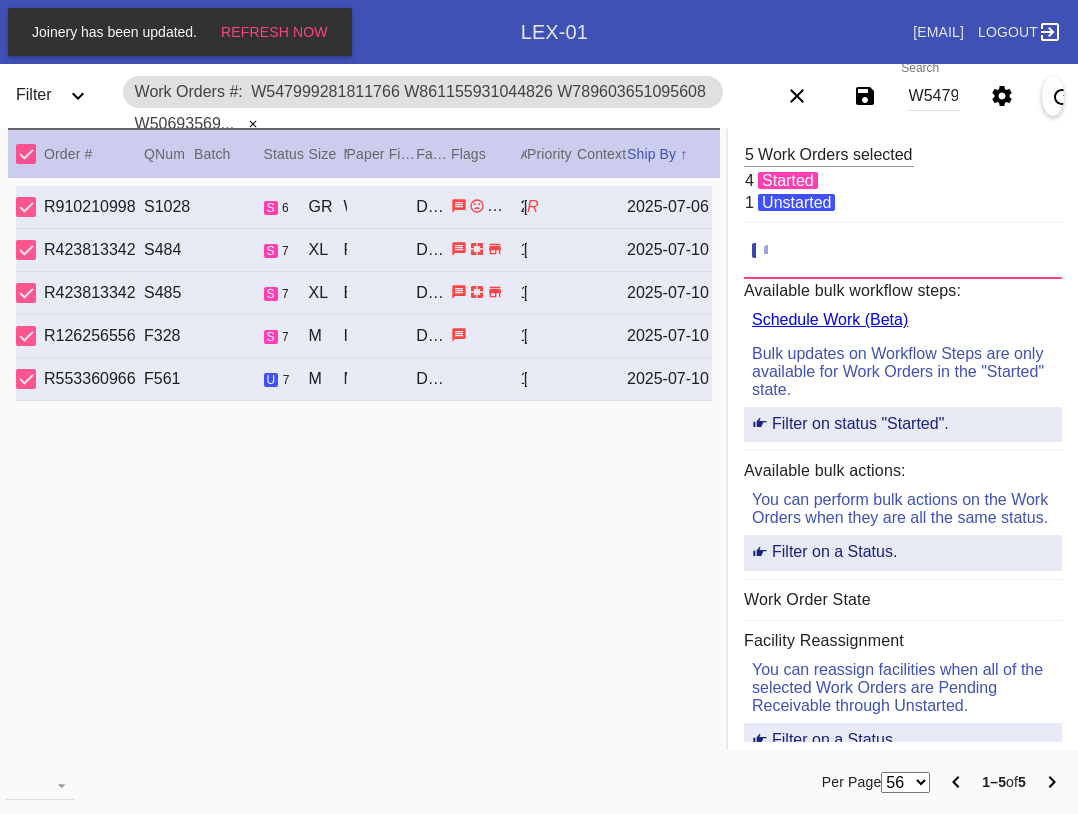 click on "W547999281811766 W861155931044826 W789603651095608 W506935691806389 W605758303872982" at bounding box center [933, 96] 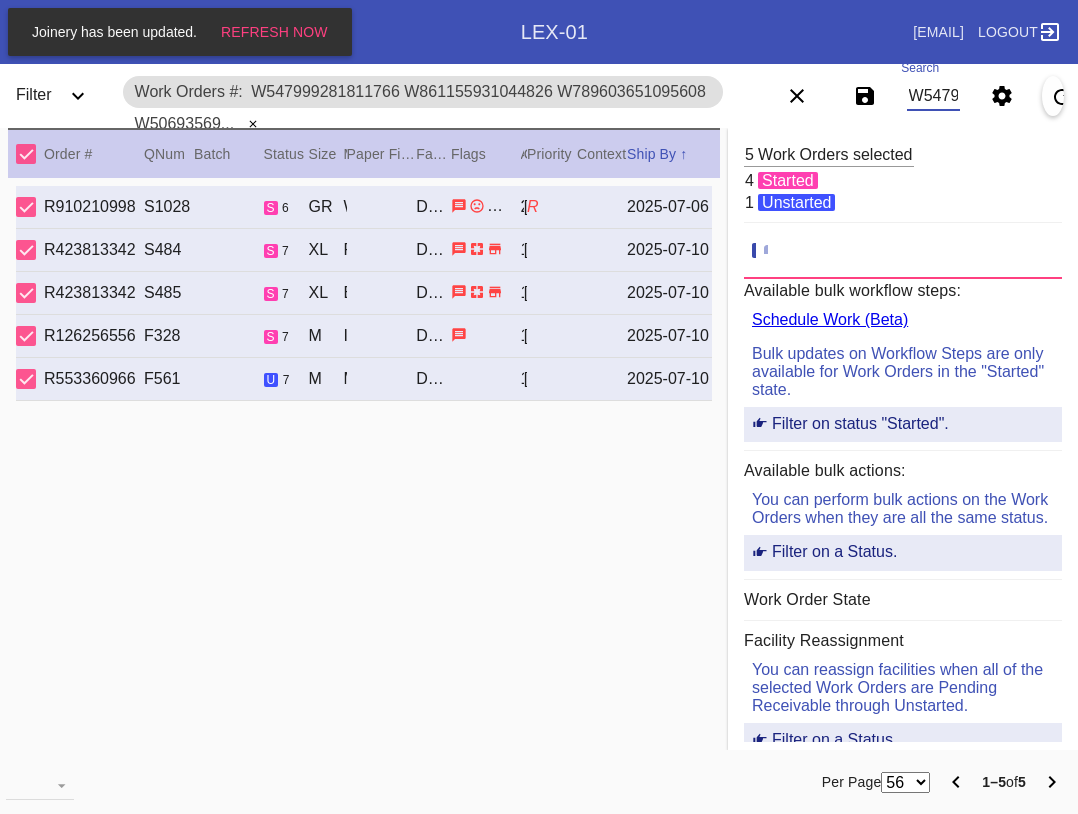 click on "W547999281811766 W861155931044826 W789603651095608 W506935691806389 W605758303872982" at bounding box center [933, 96] 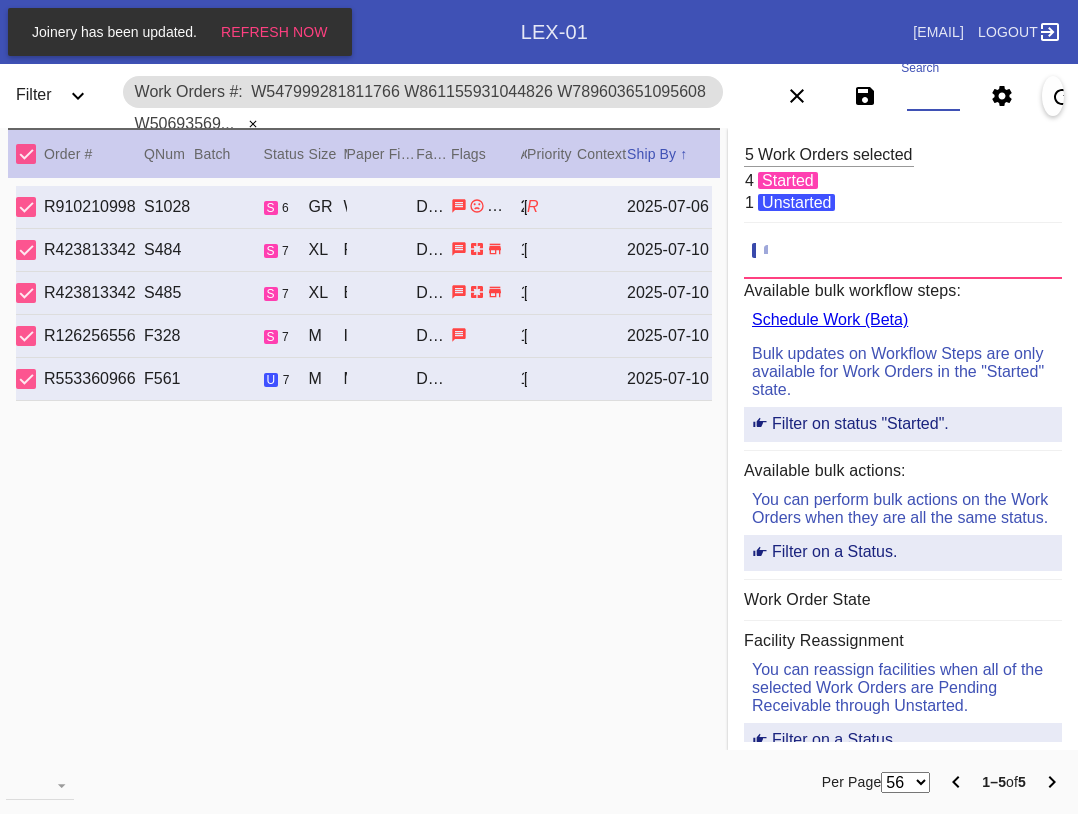 paste on "W409808126533748 W357115567095574 W168835601159538 W285627167533993" 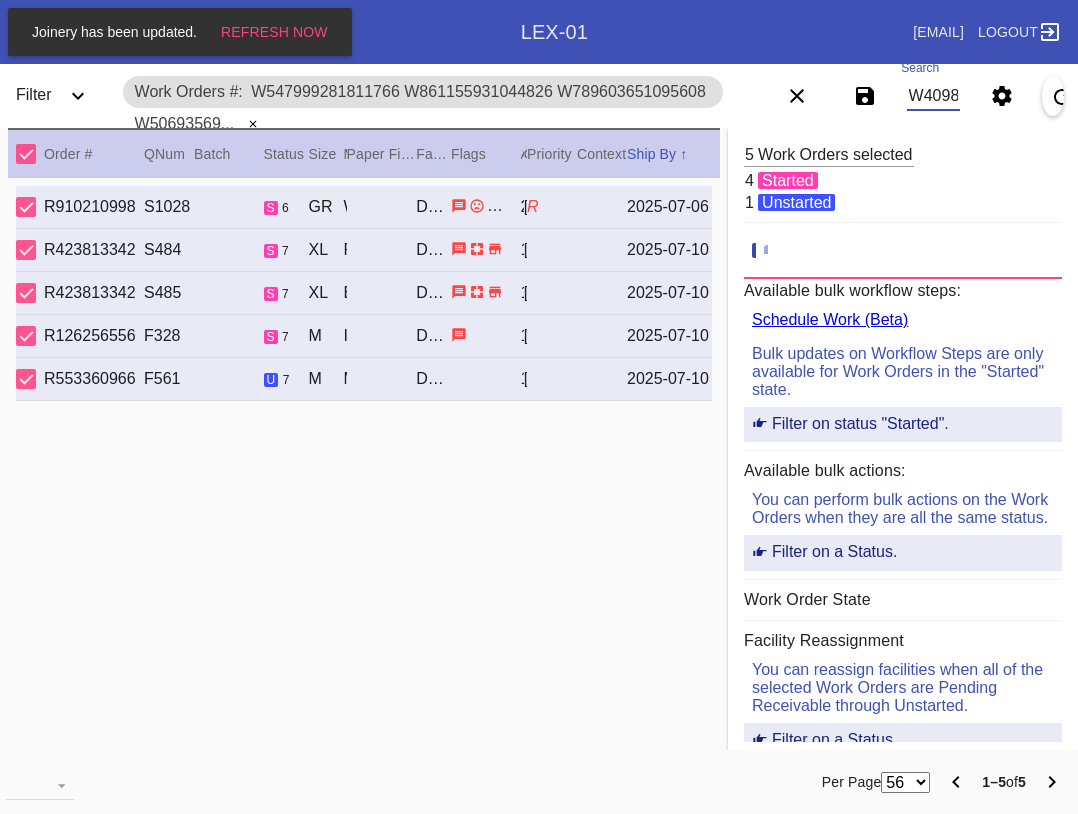 scroll, scrollTop: 0, scrollLeft: 556, axis: horizontal 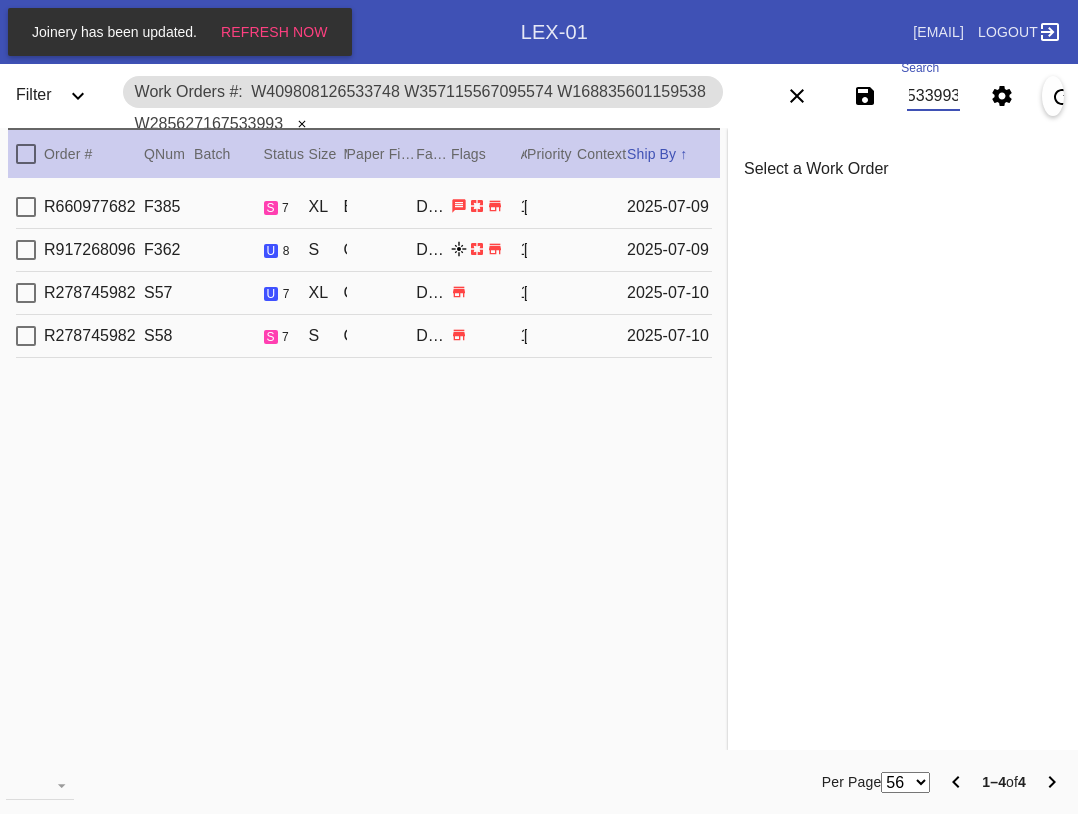 click at bounding box center [26, 154] 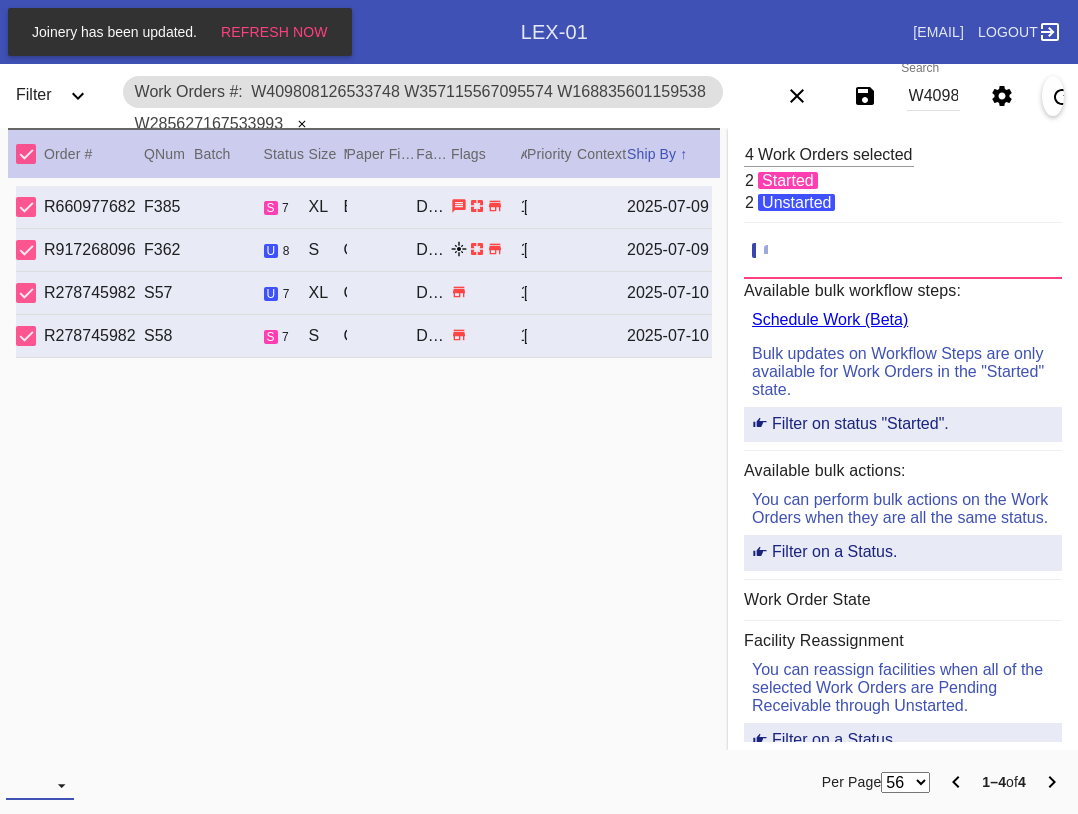 click at bounding box center (40, 785) 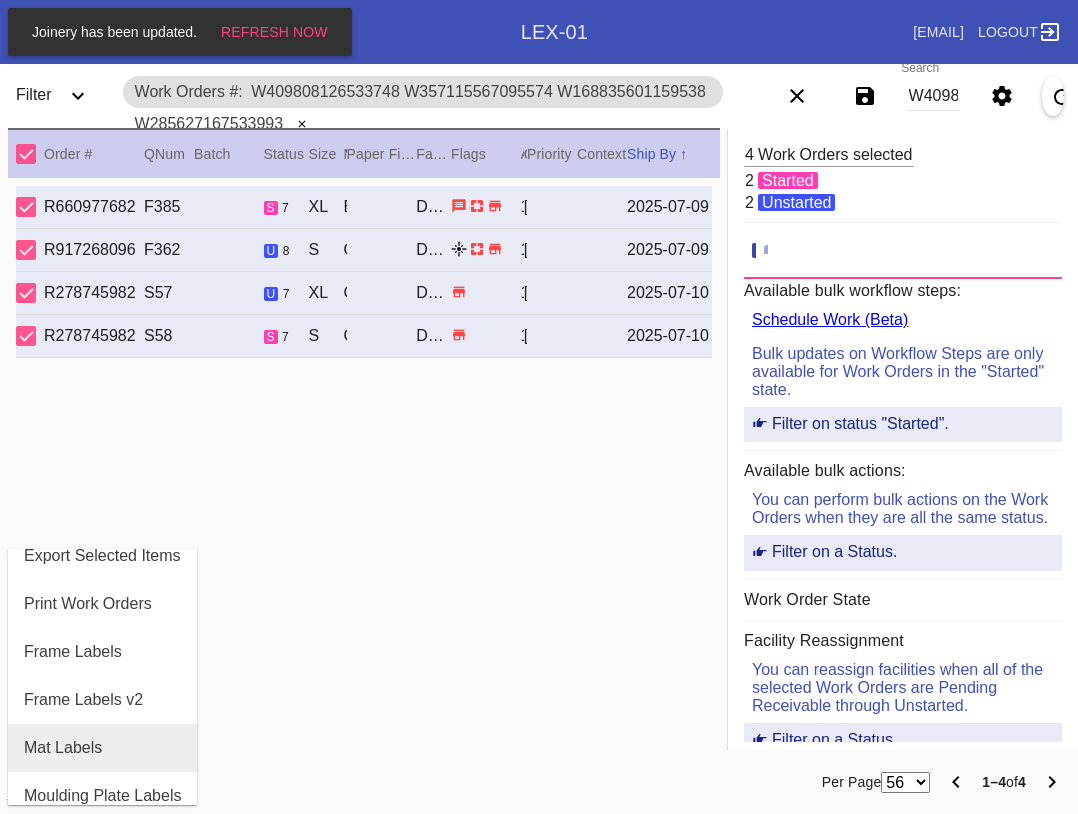 scroll, scrollTop: 100, scrollLeft: 0, axis: vertical 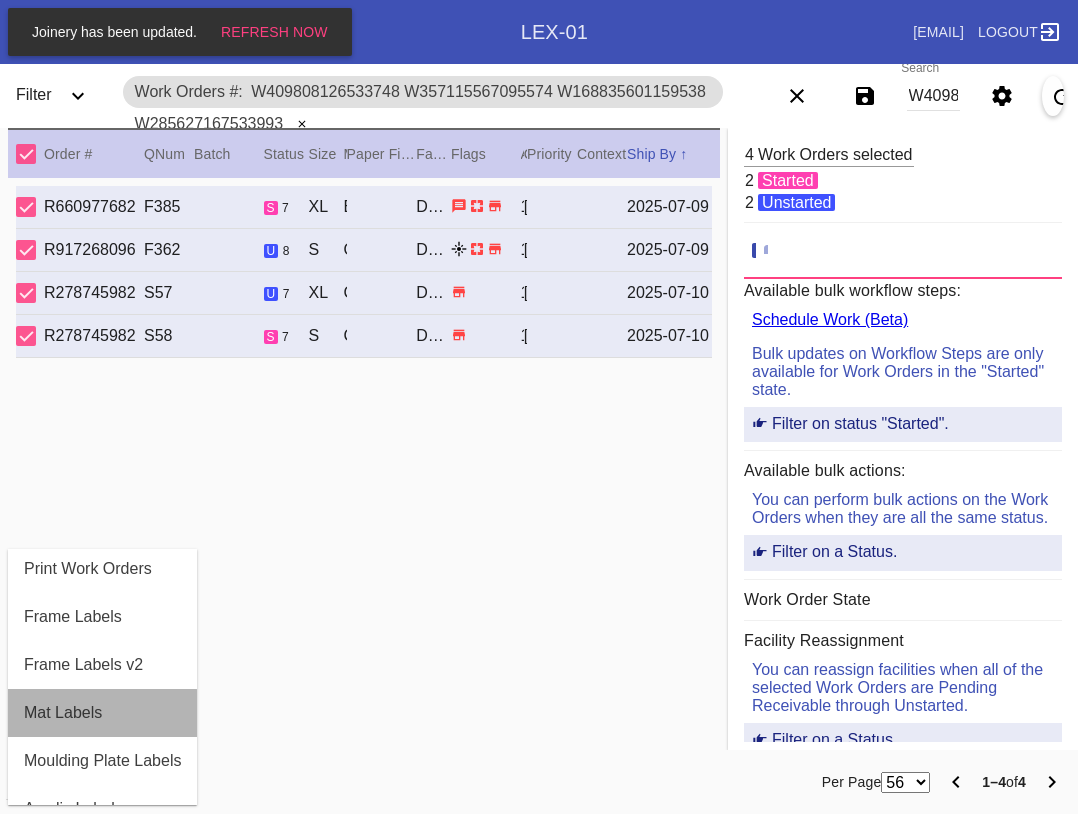 click on "Mat Labels" at bounding box center (63, 713) 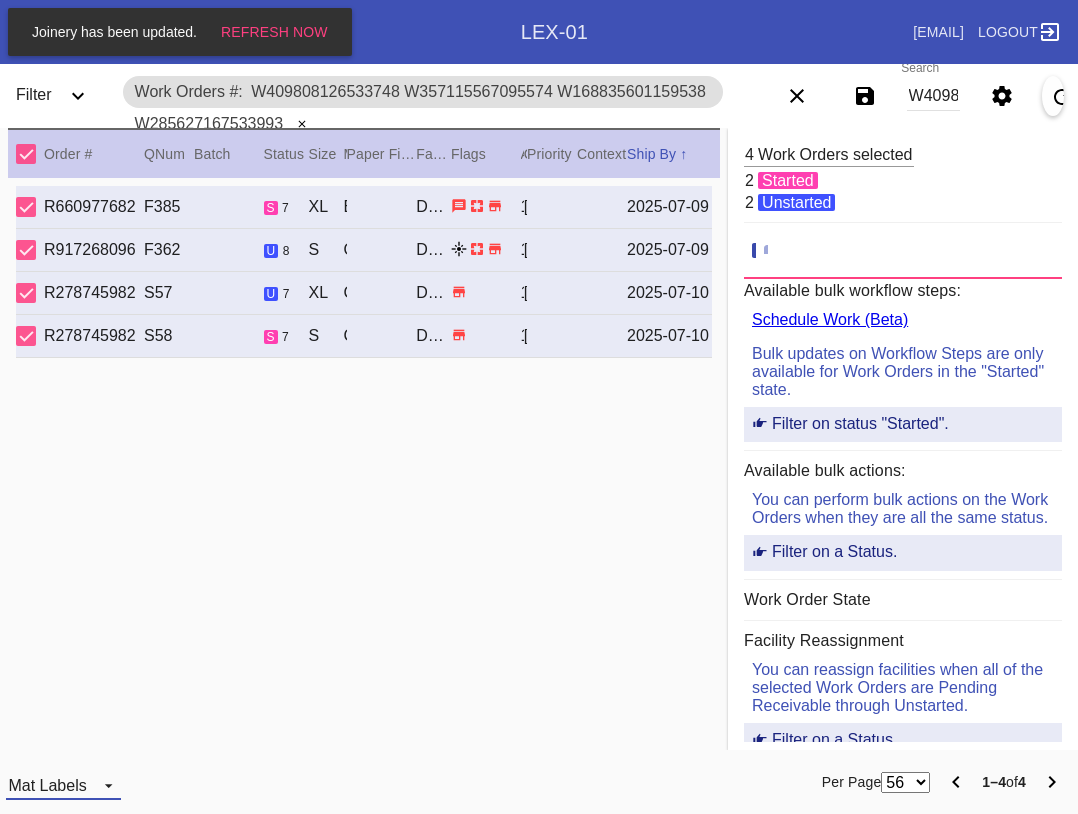 click on "Mat Labels" at bounding box center [63, 785] 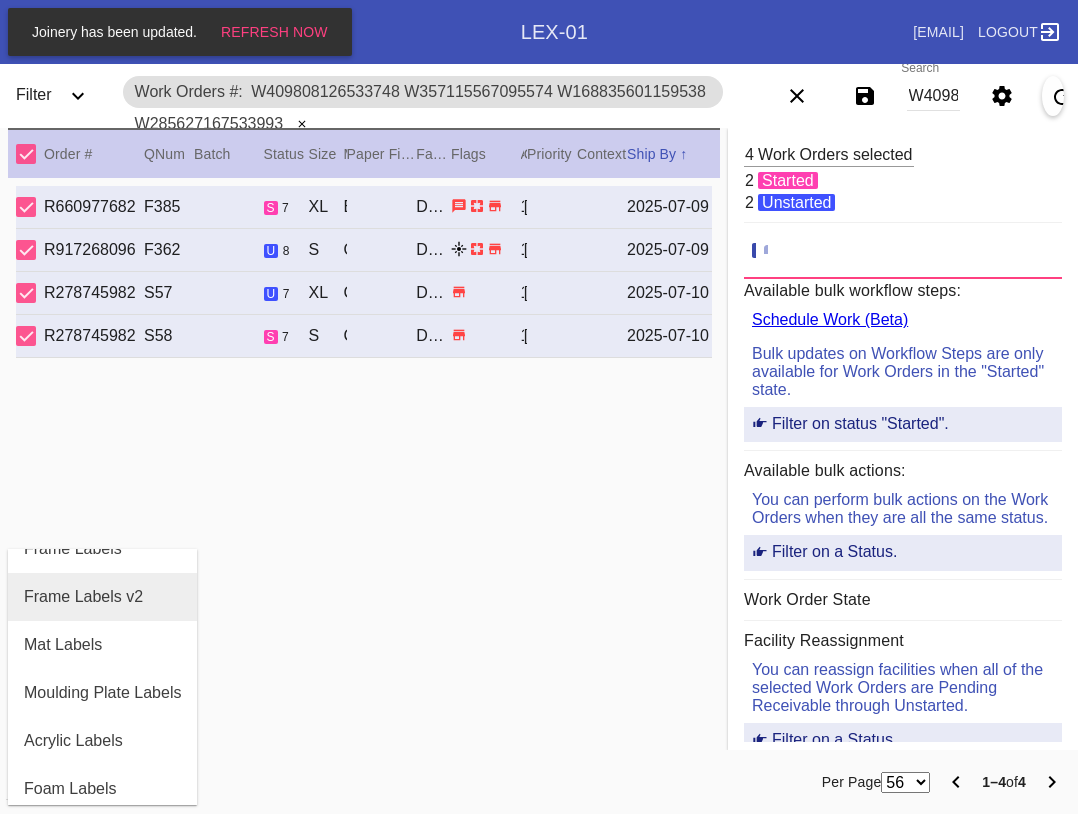 scroll, scrollTop: 464, scrollLeft: 0, axis: vertical 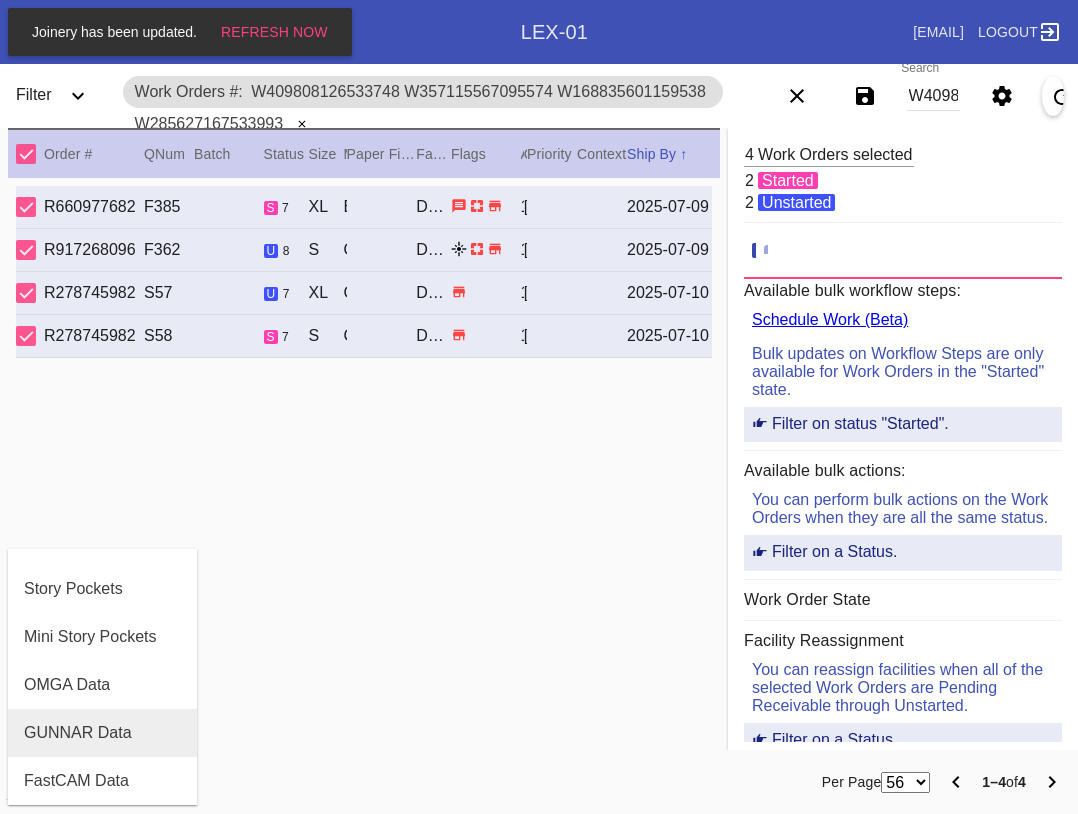 click on "GUNNAR Data" at bounding box center (78, 733) 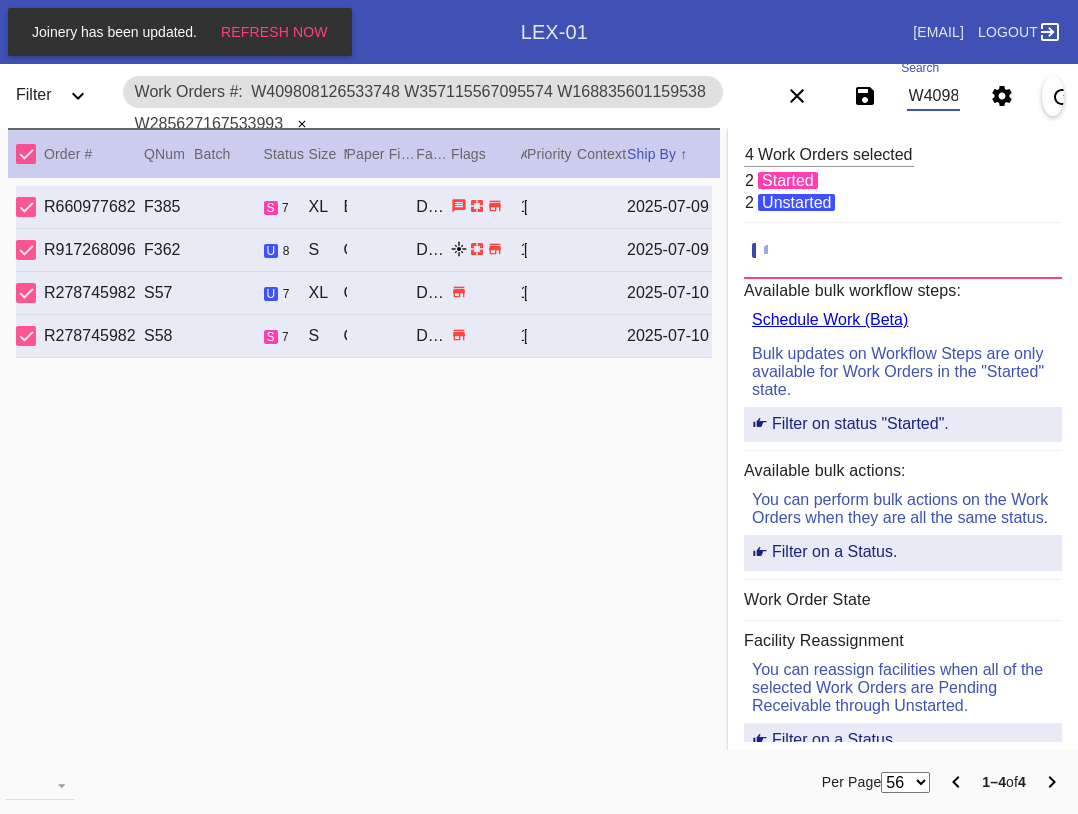 click on "W409808126533748 W357115567095574 W168835601159538 W285627167533993" at bounding box center [933, 96] 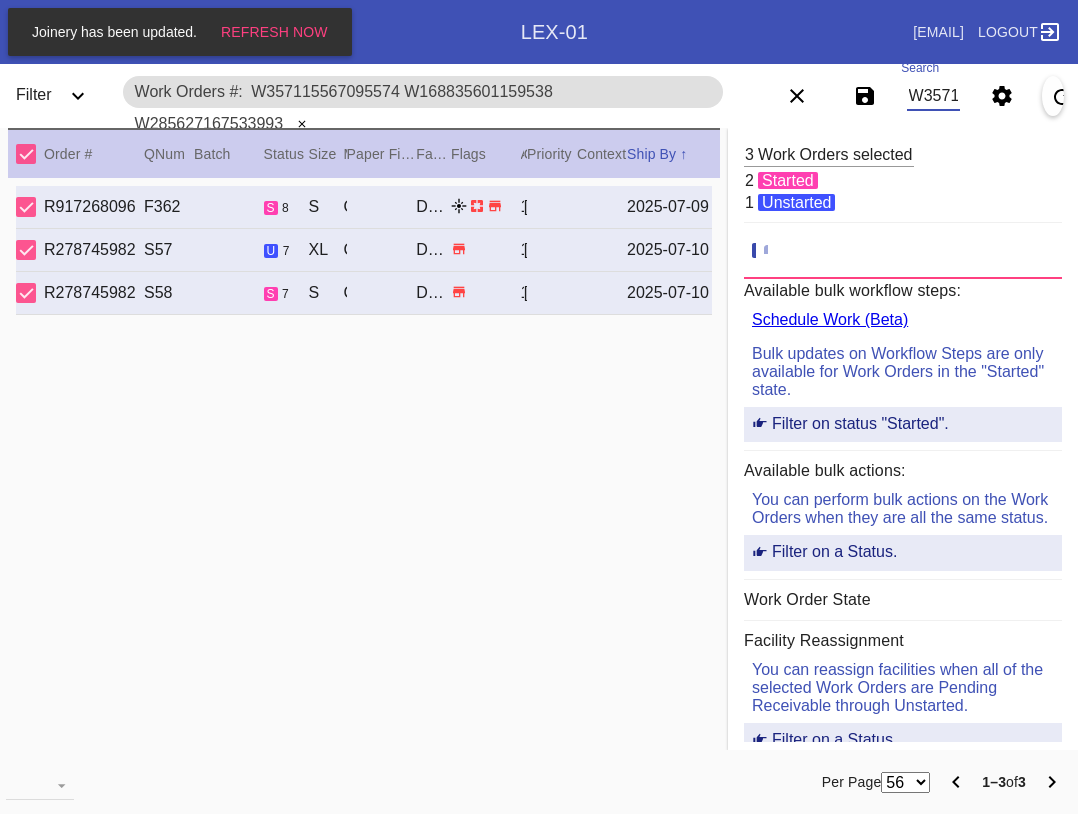 click on "W357115567095574 W168835601159538 W285627167533993" at bounding box center [933, 96] 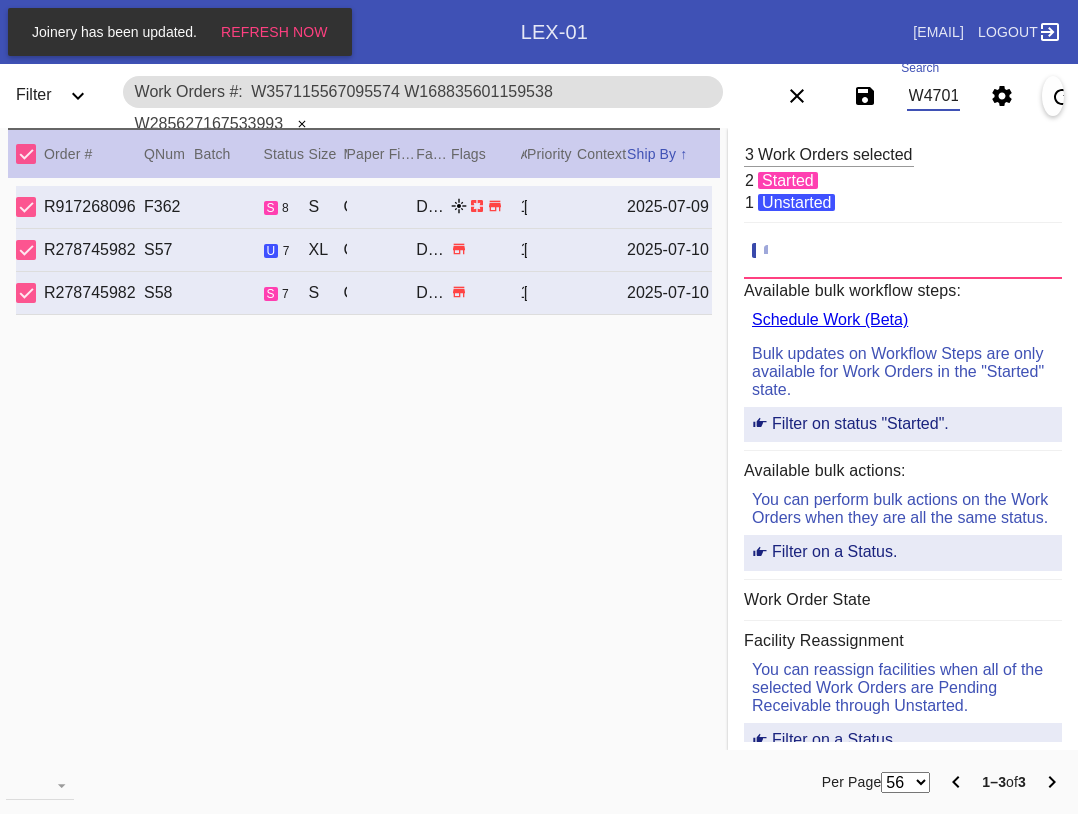scroll, scrollTop: 0, scrollLeft: 252, axis: horizontal 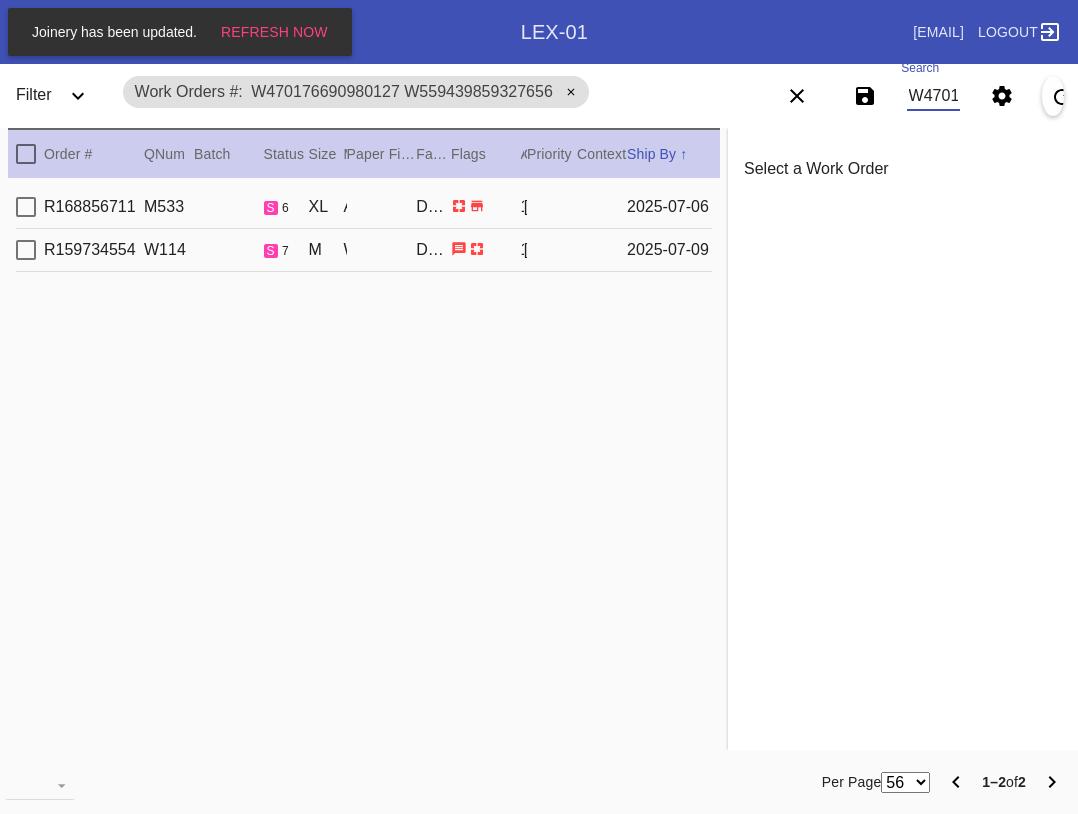 drag, startPoint x: 35, startPoint y: 162, endPoint x: 54, endPoint y: 224, distance: 64.84597 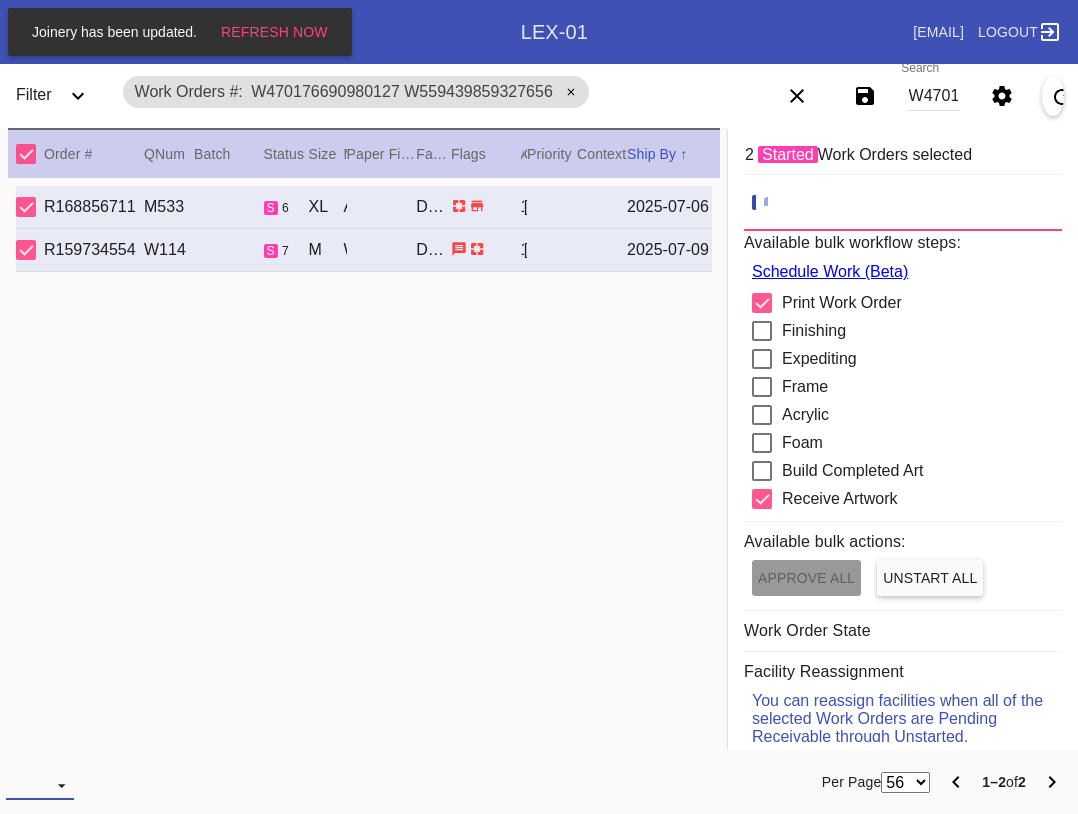click at bounding box center (40, 785) 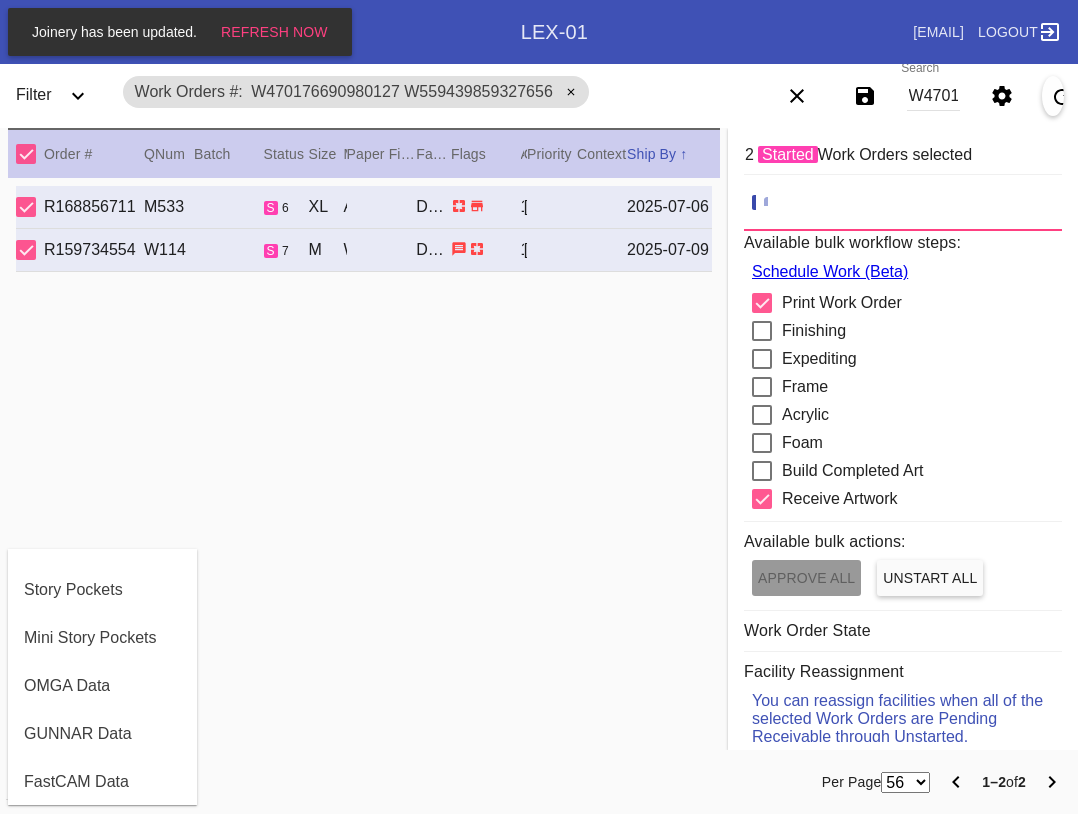 scroll, scrollTop: 464, scrollLeft: 0, axis: vertical 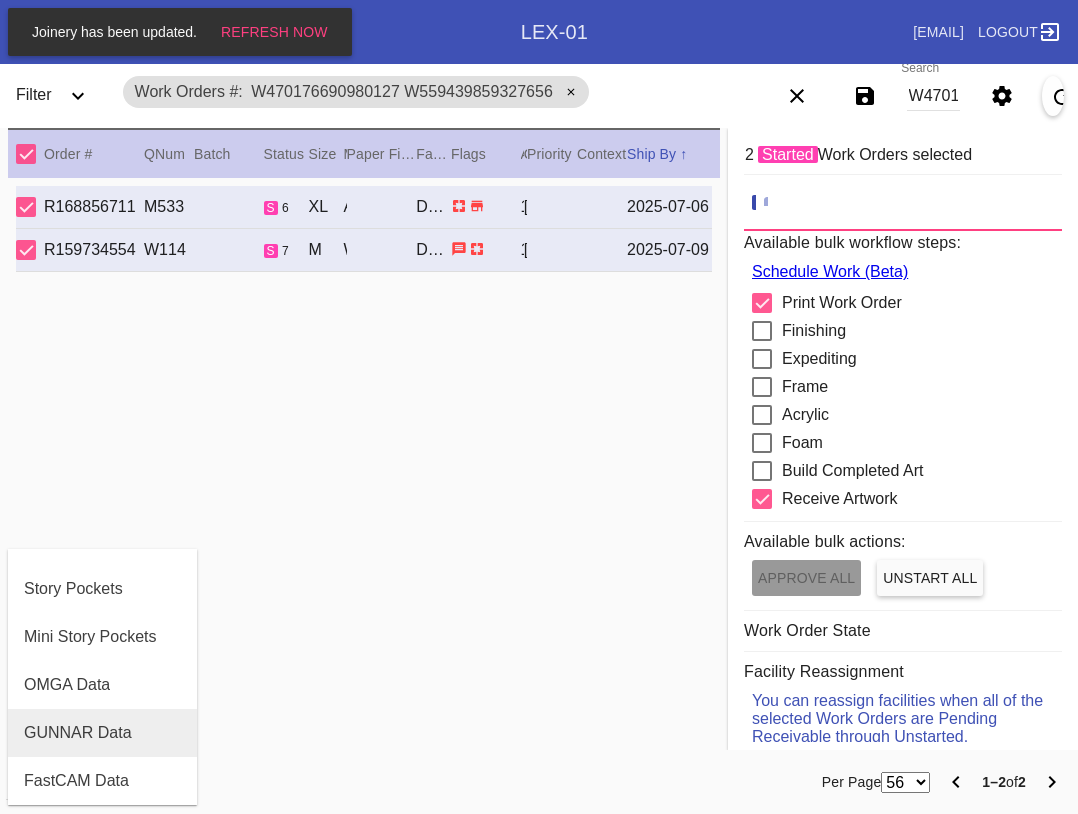 click on "GUNNAR Data" at bounding box center (78, 733) 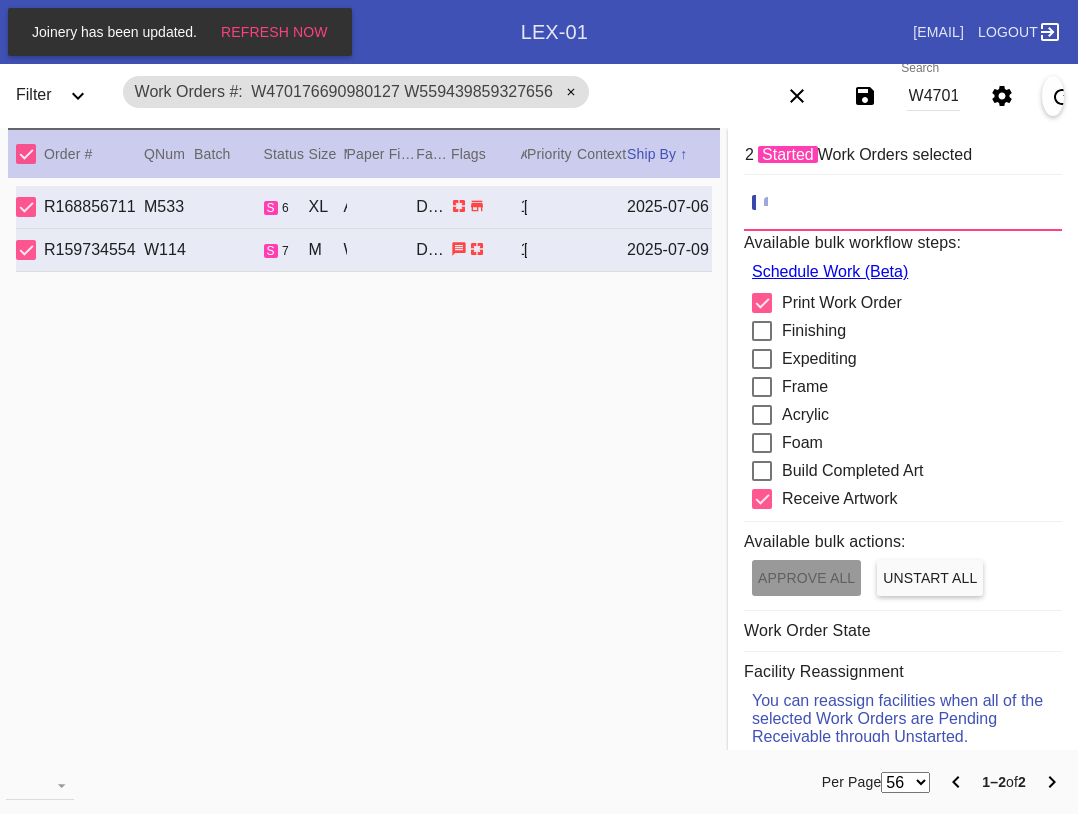 click on "W470176690980127 W559439859327656" at bounding box center [933, 96] 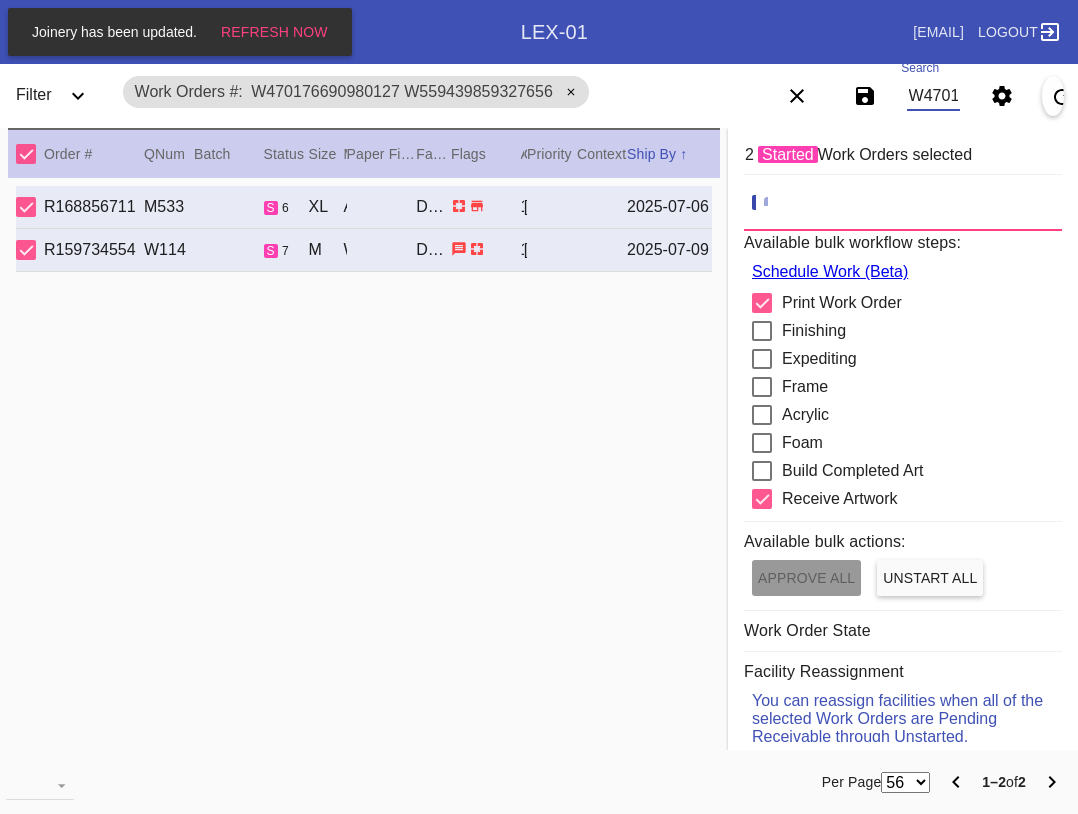 click on "W470176690980127 W559439859327656" at bounding box center (933, 96) 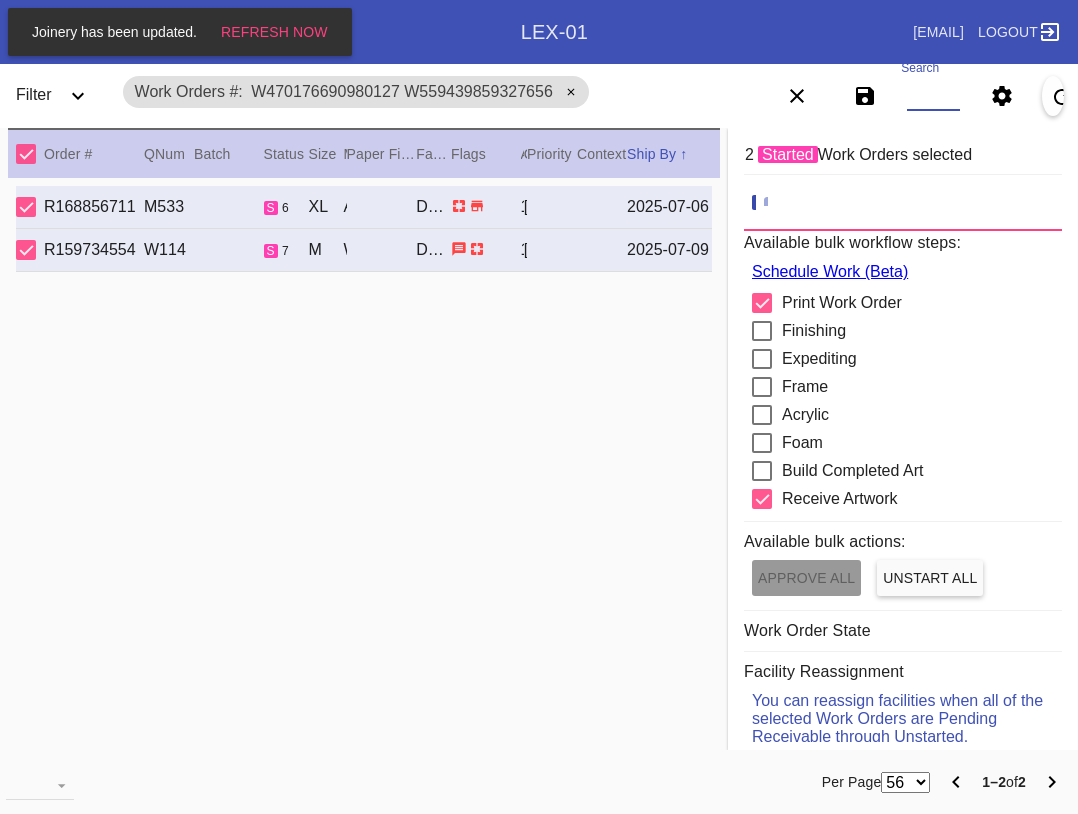 paste on "W861155931044826" 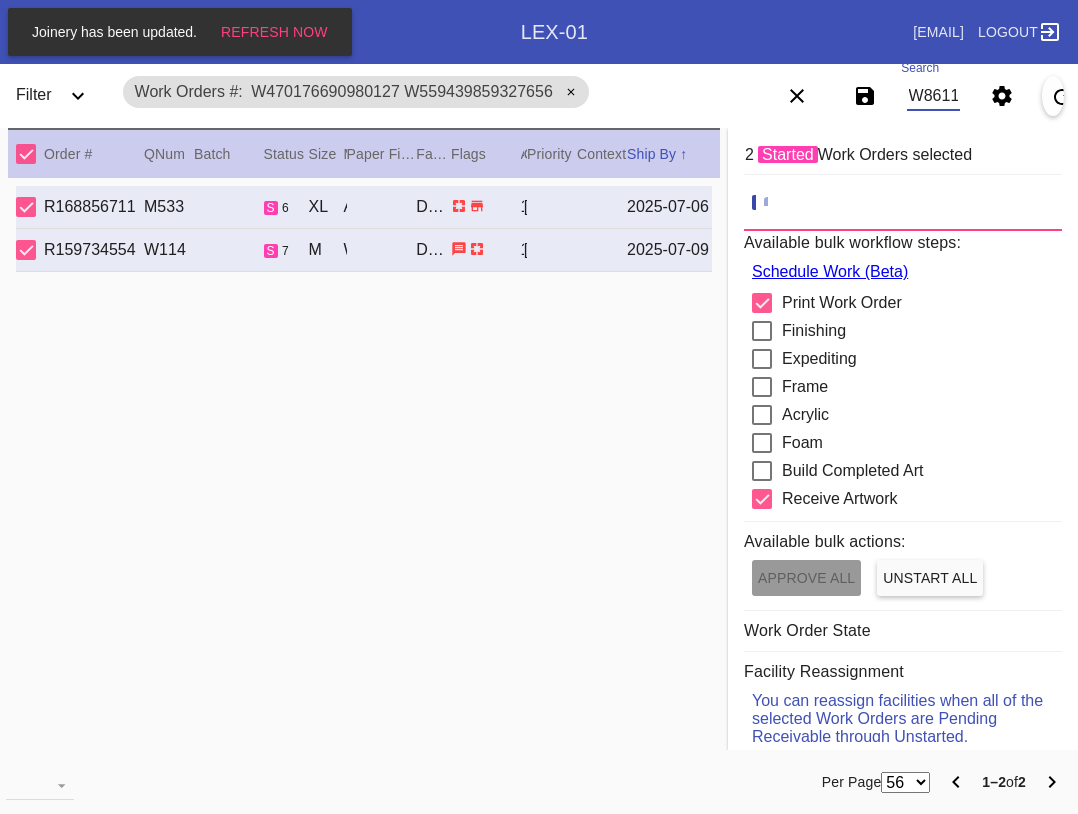 scroll, scrollTop: 0, scrollLeft: 98, axis: horizontal 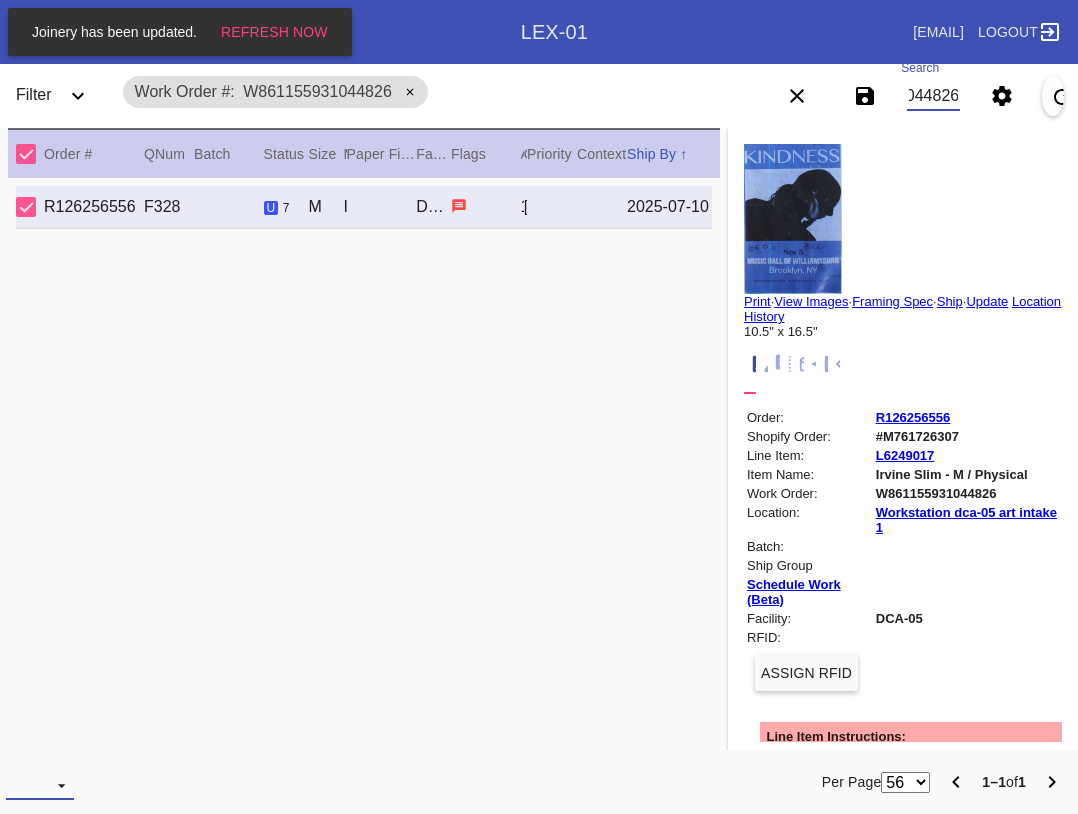 click at bounding box center [40, 785] 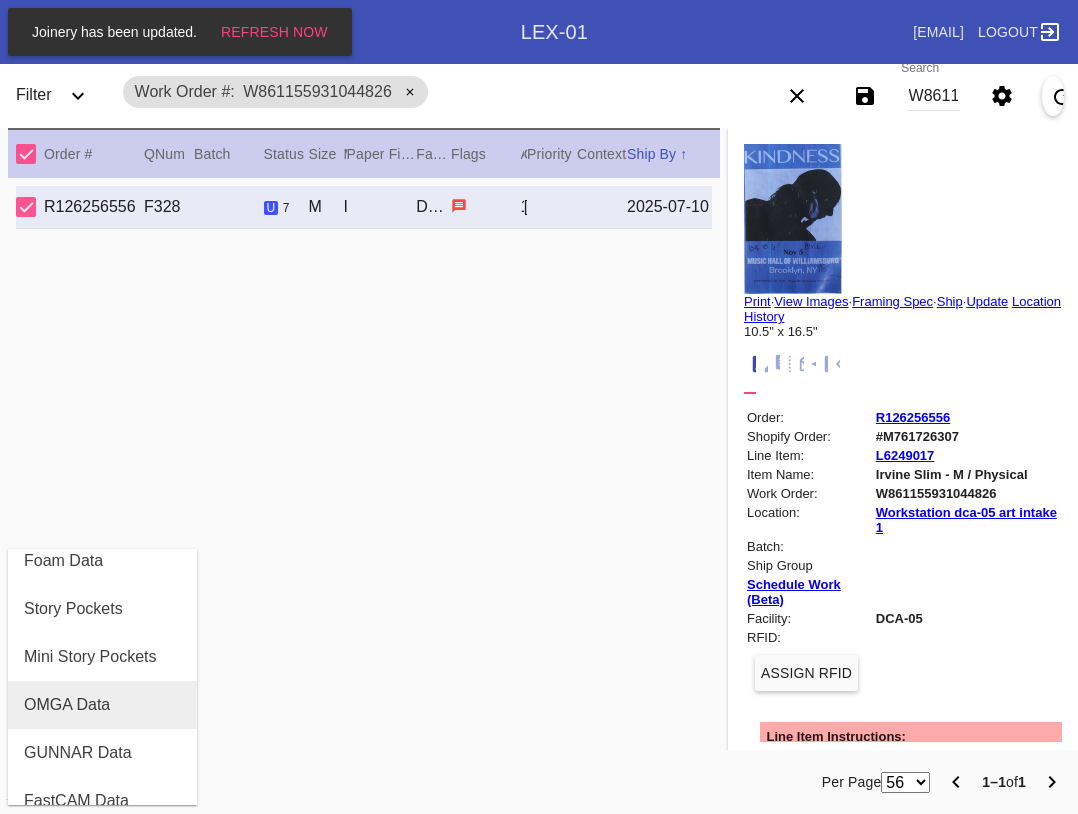 scroll, scrollTop: 464, scrollLeft: 0, axis: vertical 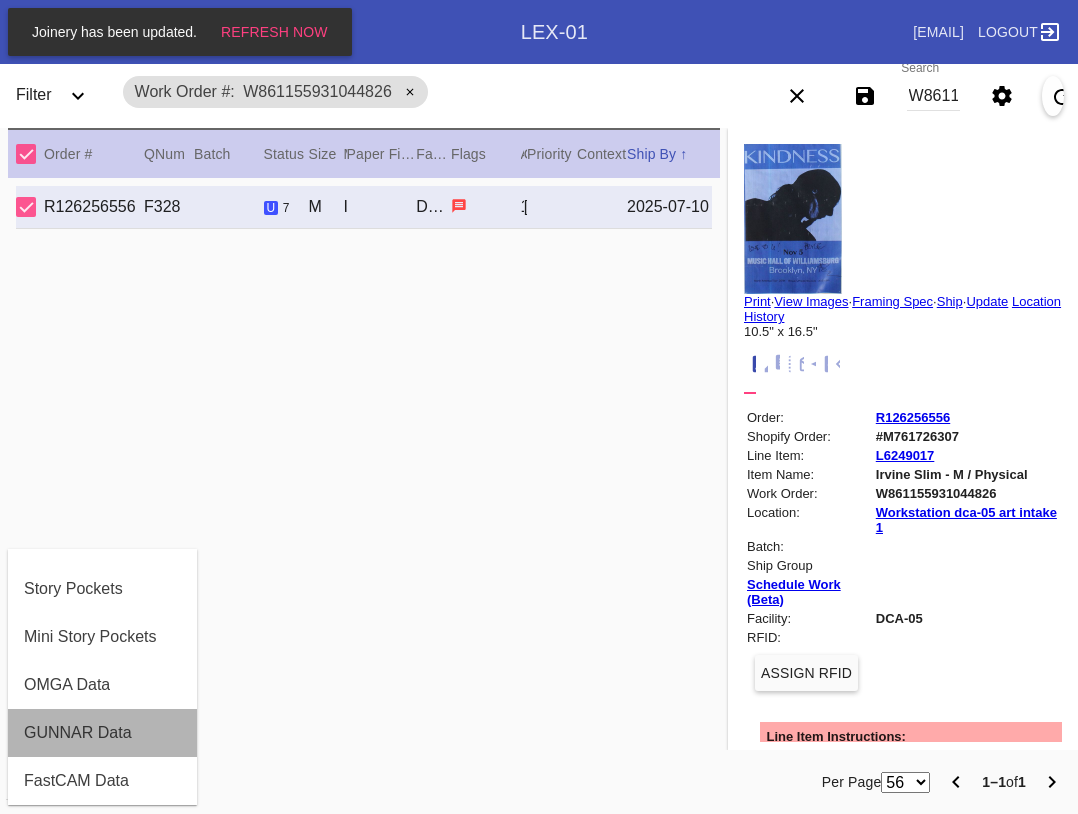 click on "GUNNAR Data" at bounding box center (78, 733) 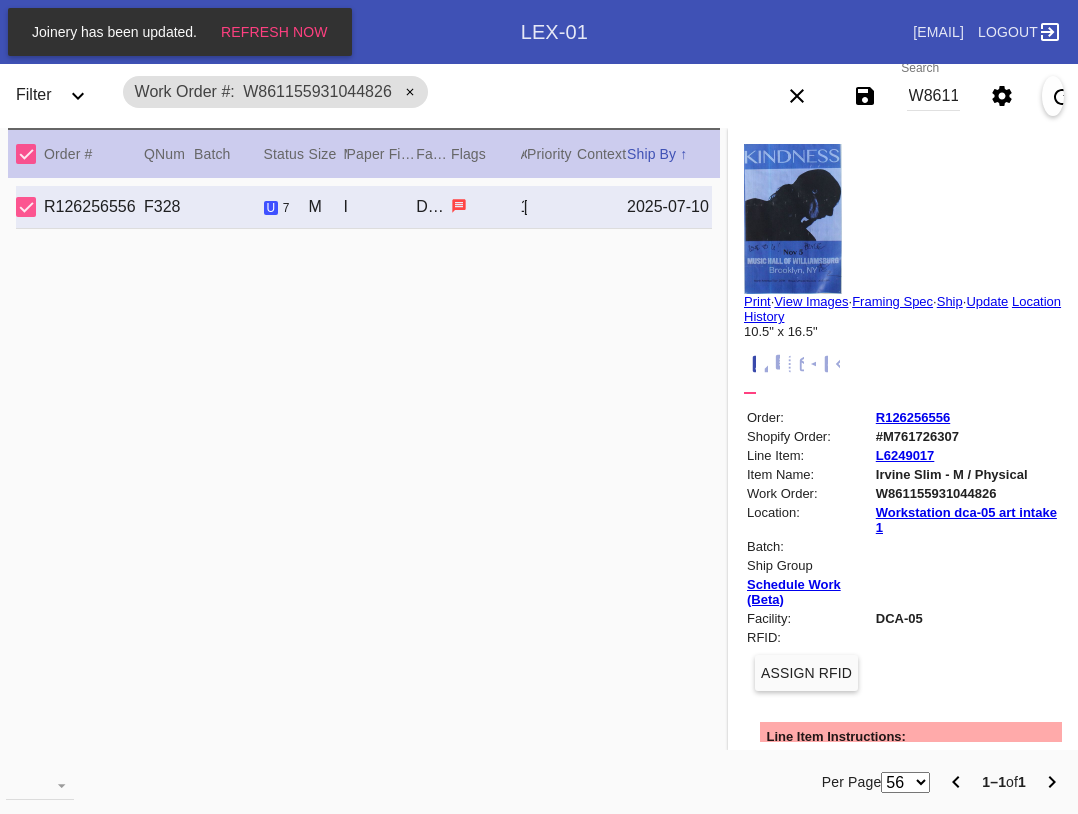 click on "W861155931044826" at bounding box center [933, 96] 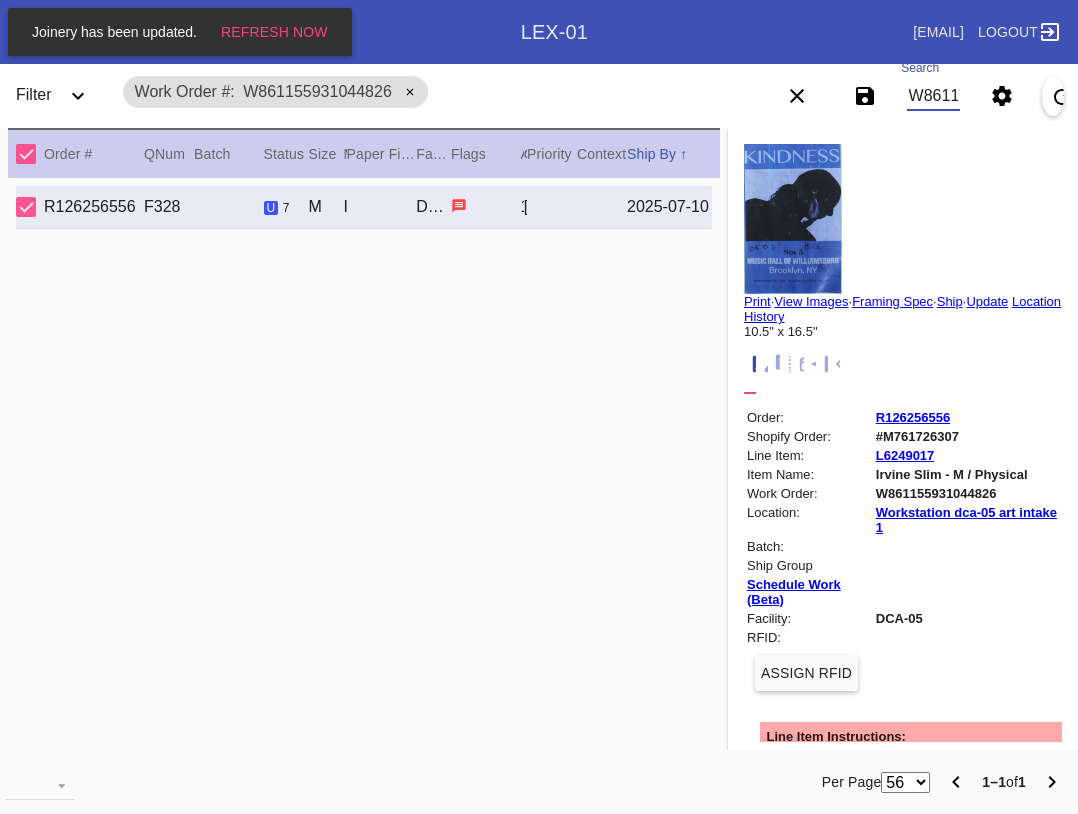 click on "W861155931044826" at bounding box center (933, 96) 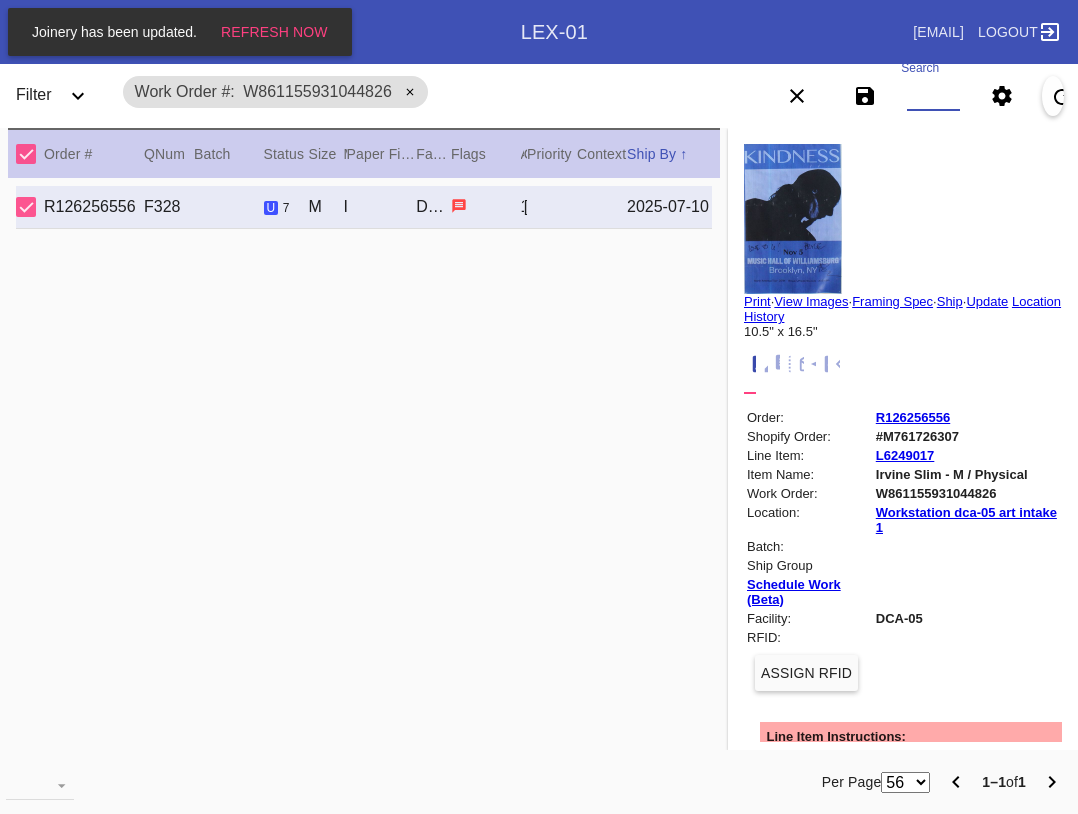 paste on "W153738045319711 W456840153887187" 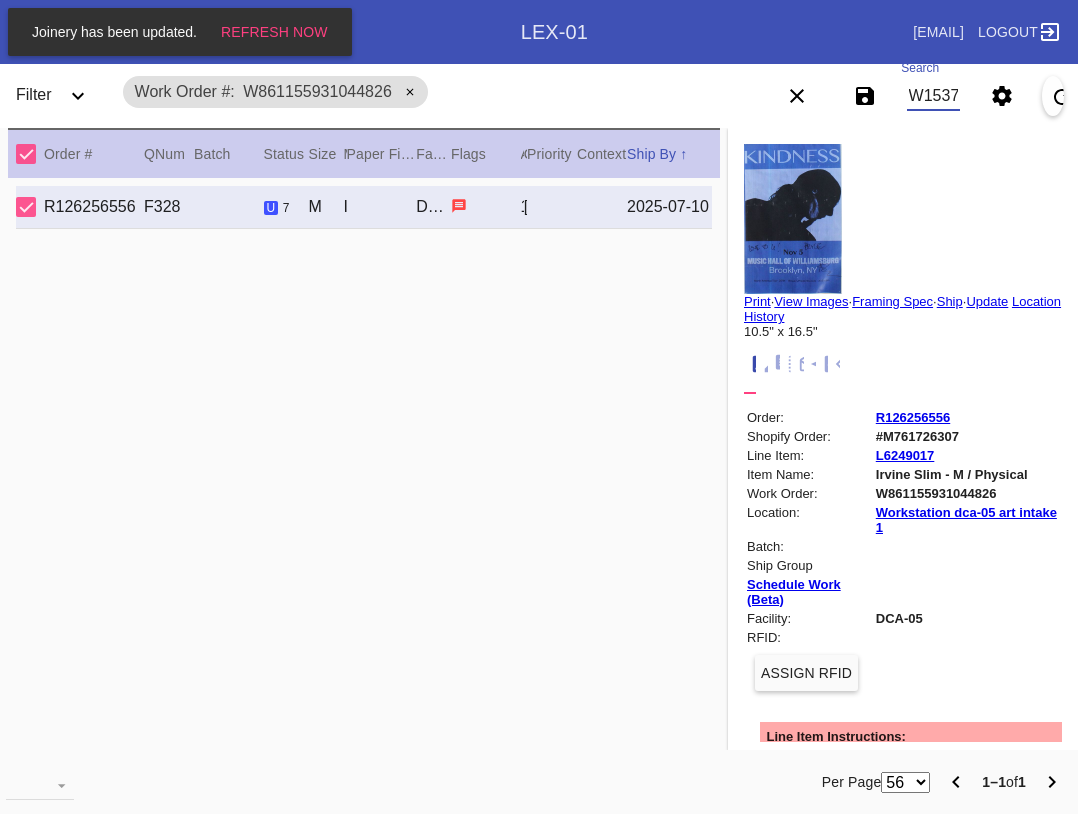 scroll, scrollTop: 0, scrollLeft: 251, axis: horizontal 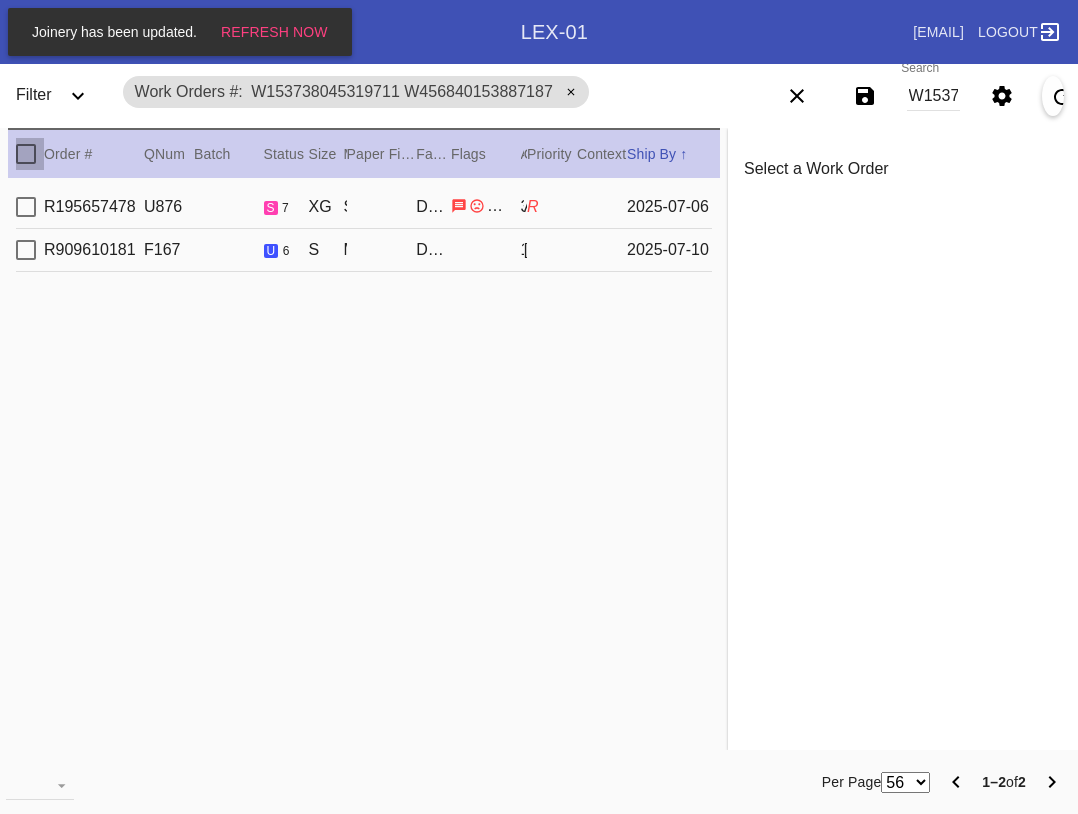 click at bounding box center (26, 154) 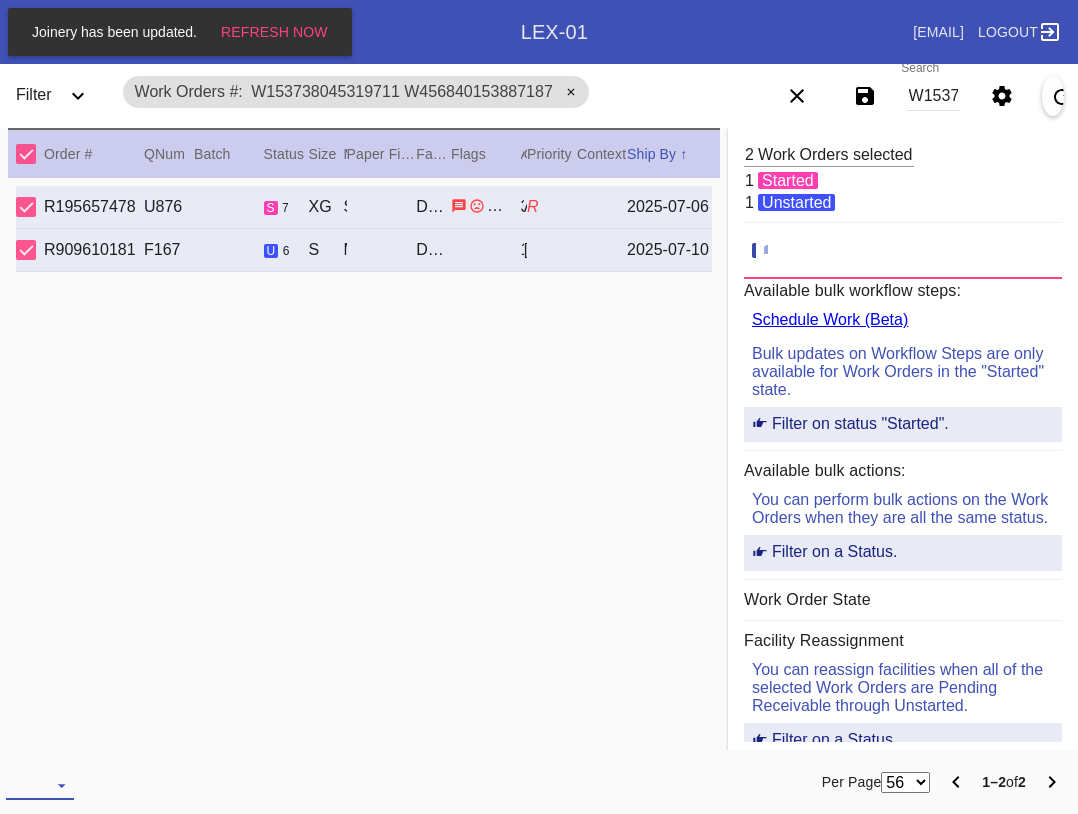 click at bounding box center [40, 785] 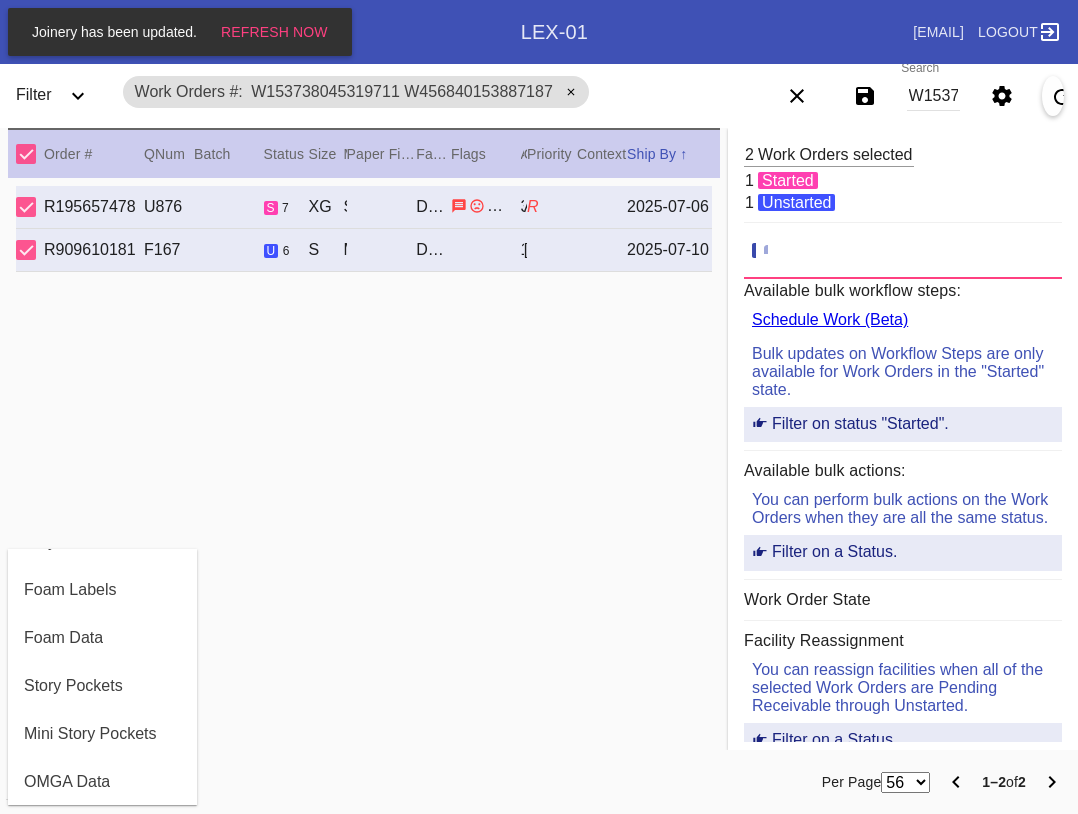 scroll, scrollTop: 464, scrollLeft: 0, axis: vertical 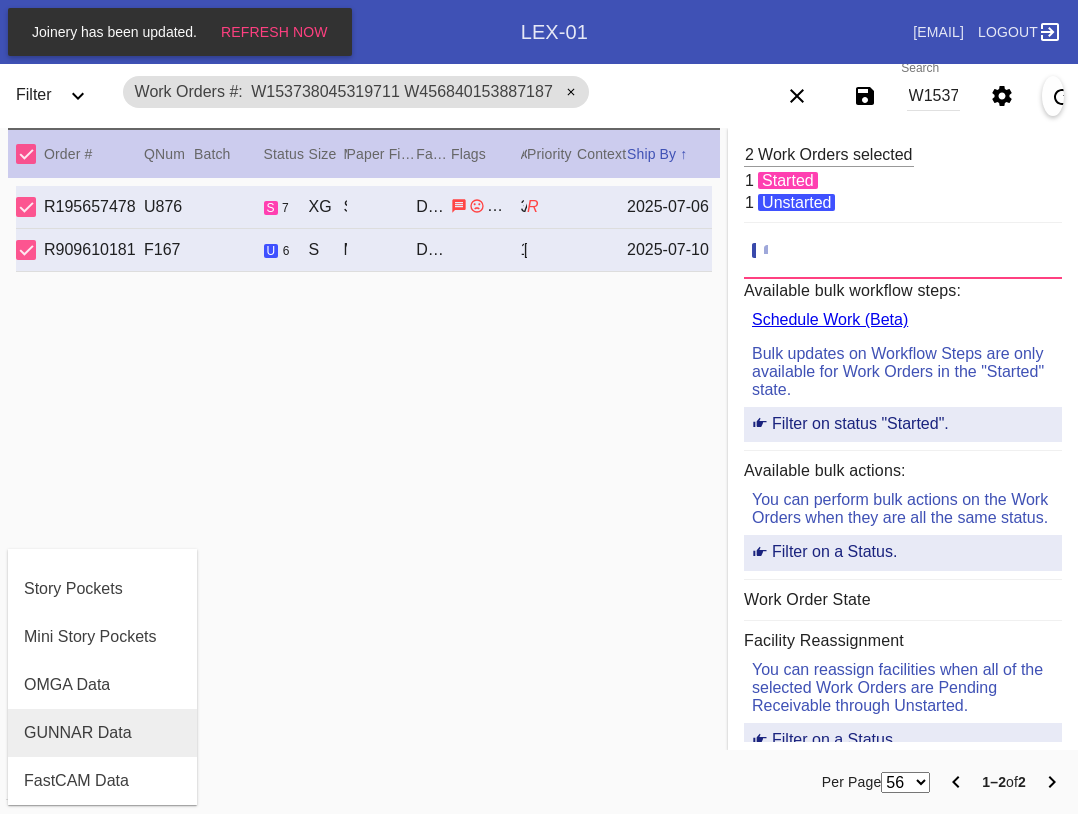 click on "GUNNAR Data" at bounding box center (102, 733) 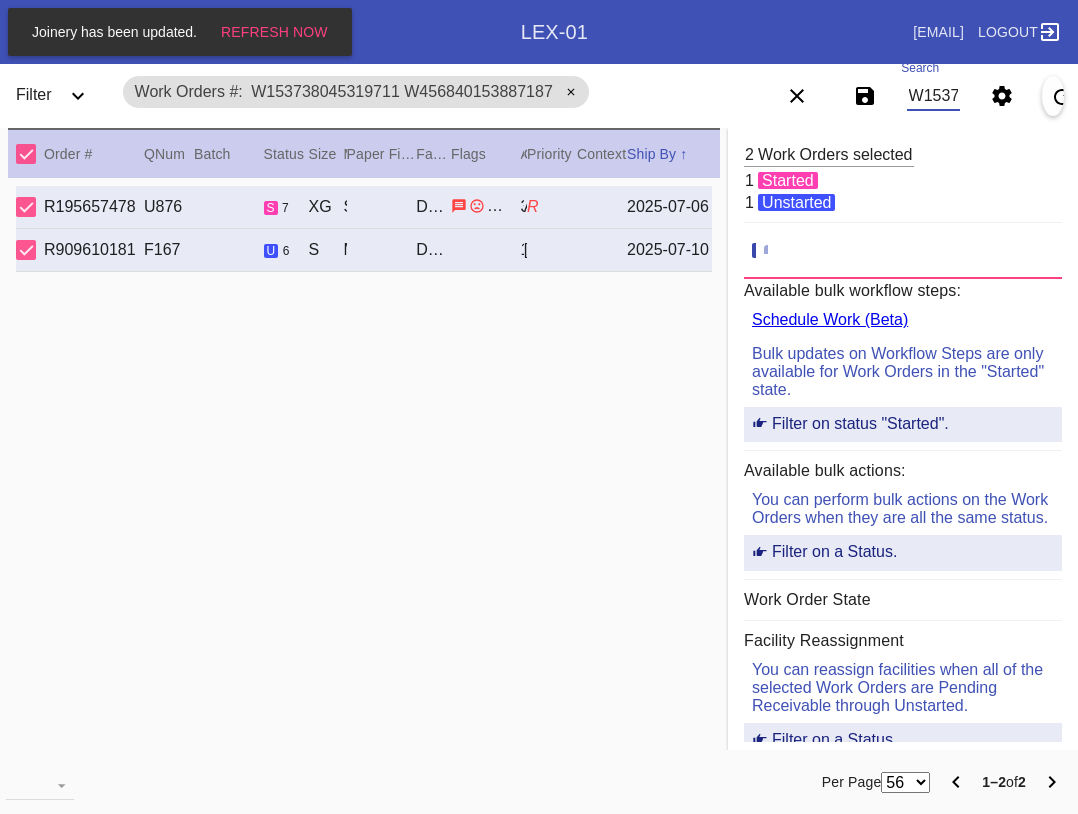 click on "W153738045319711 W456840153887187" at bounding box center (933, 96) 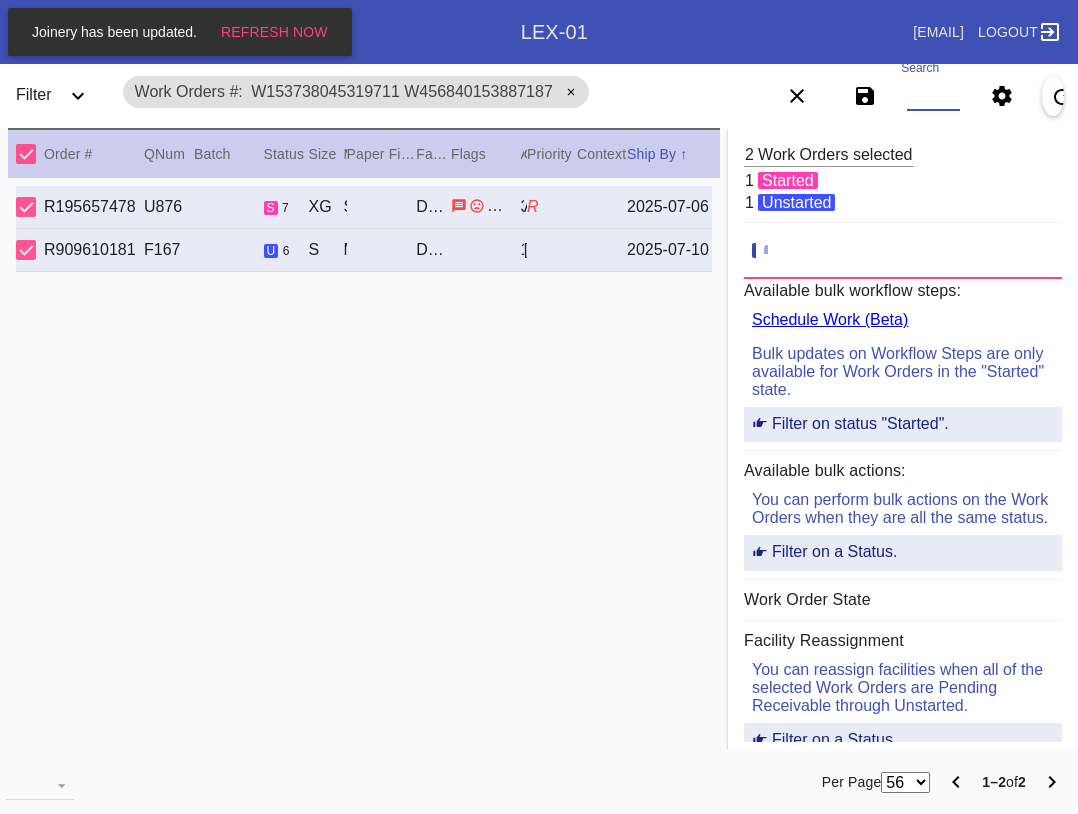 paste on "W748643593052718" 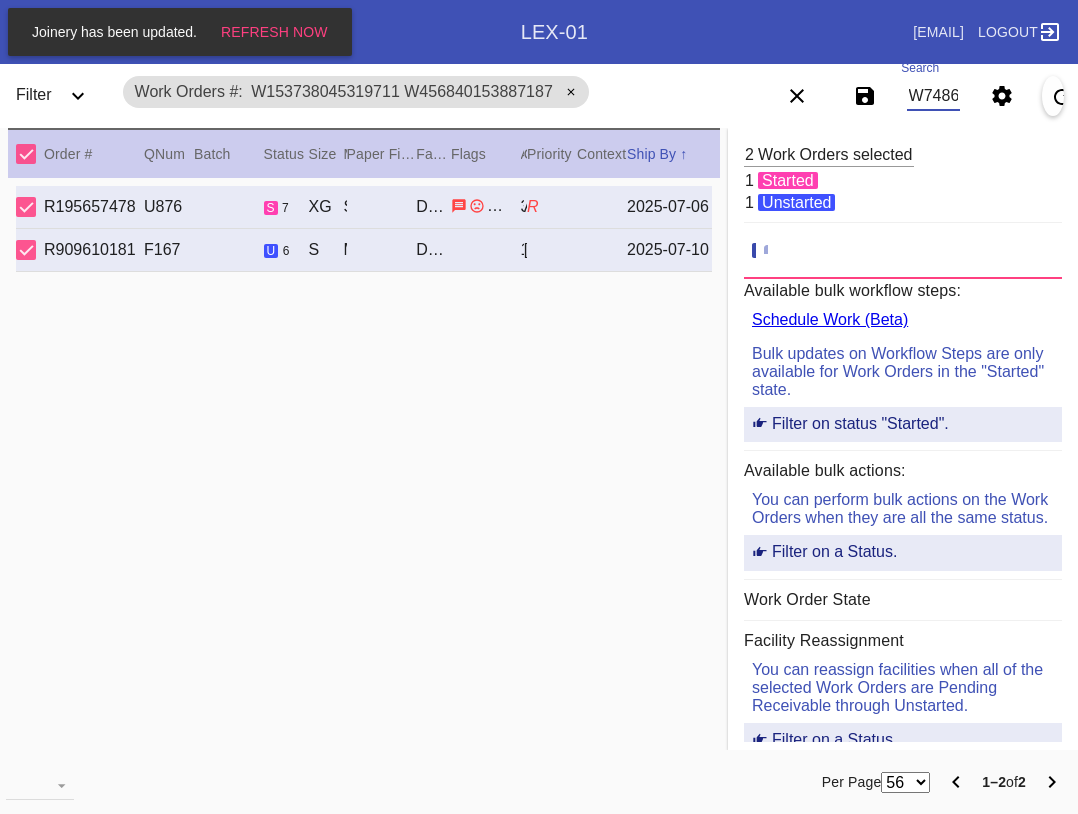 scroll, scrollTop: 0, scrollLeft: 99, axis: horizontal 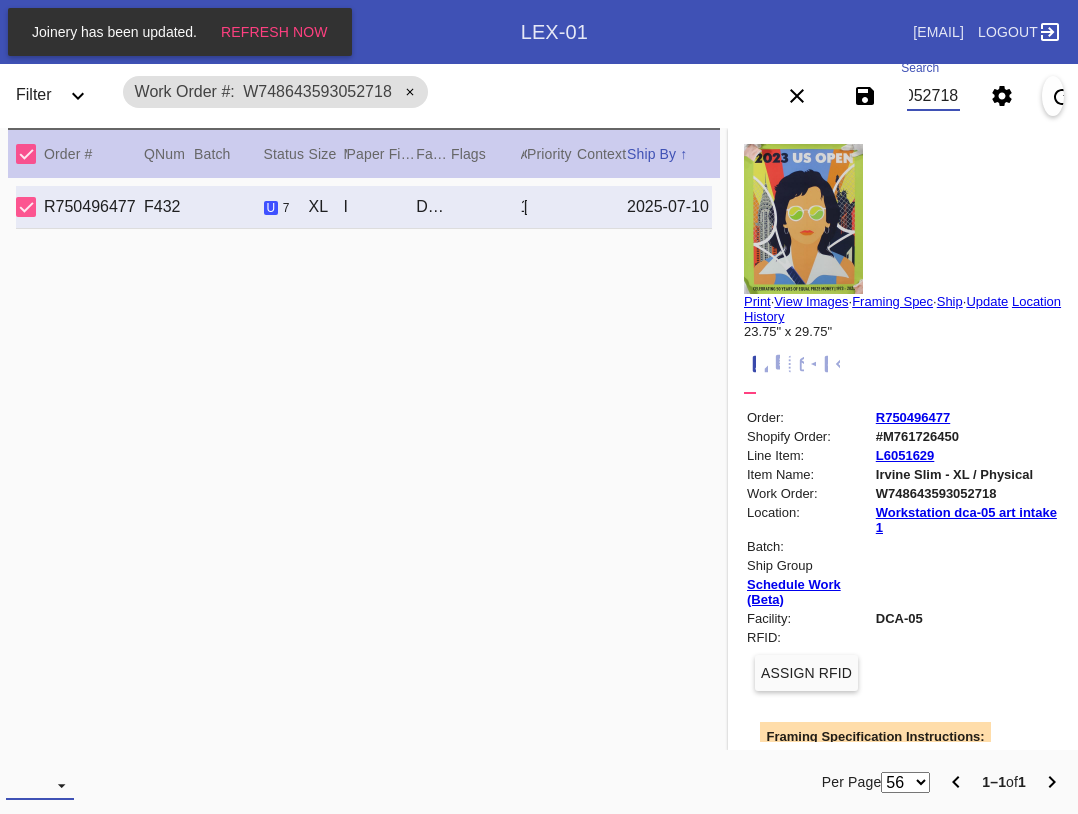 click at bounding box center (40, 785) 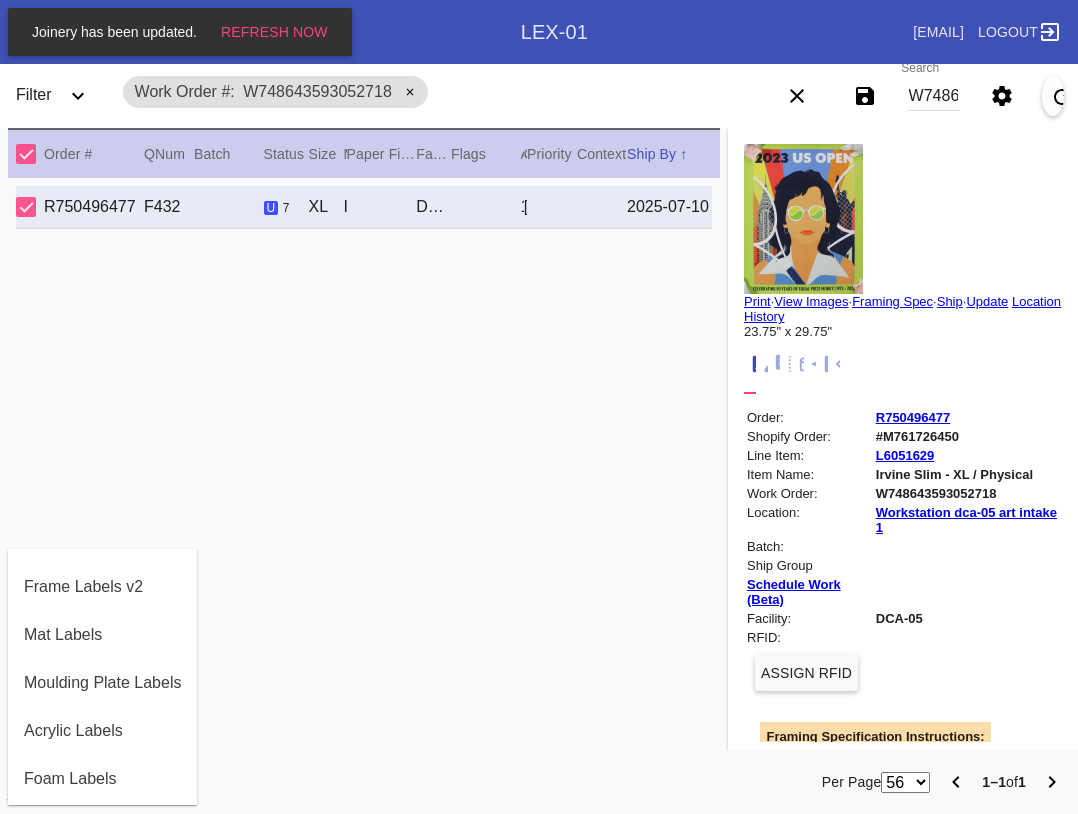scroll, scrollTop: 464, scrollLeft: 0, axis: vertical 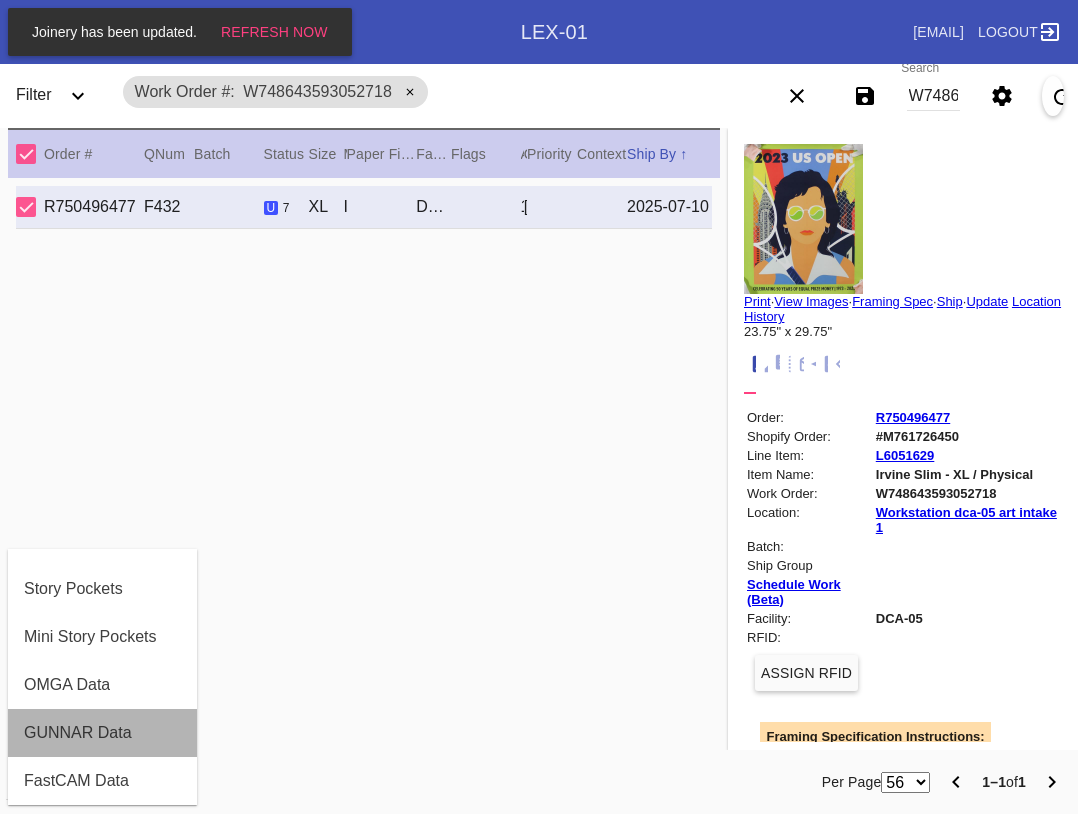 click on "GUNNAR Data" at bounding box center (102, 733) 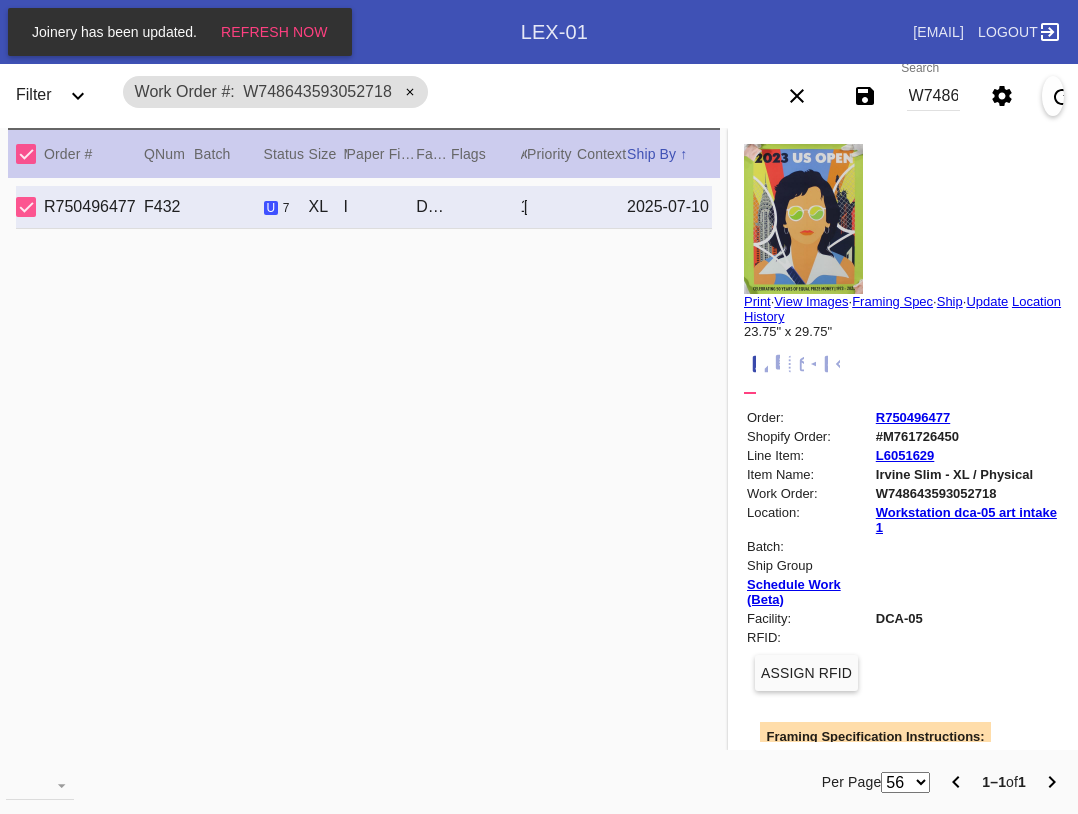 click on "W748643593052718" at bounding box center [933, 96] 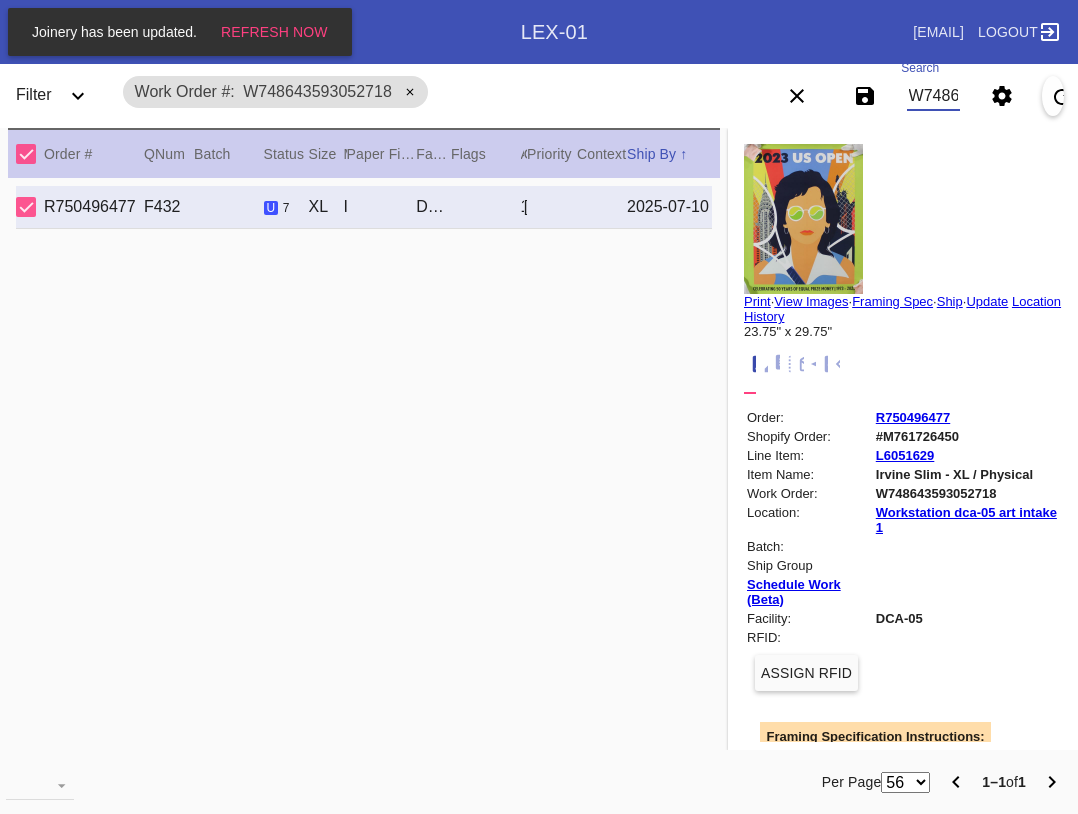 click on "W748643593052718" at bounding box center [933, 96] 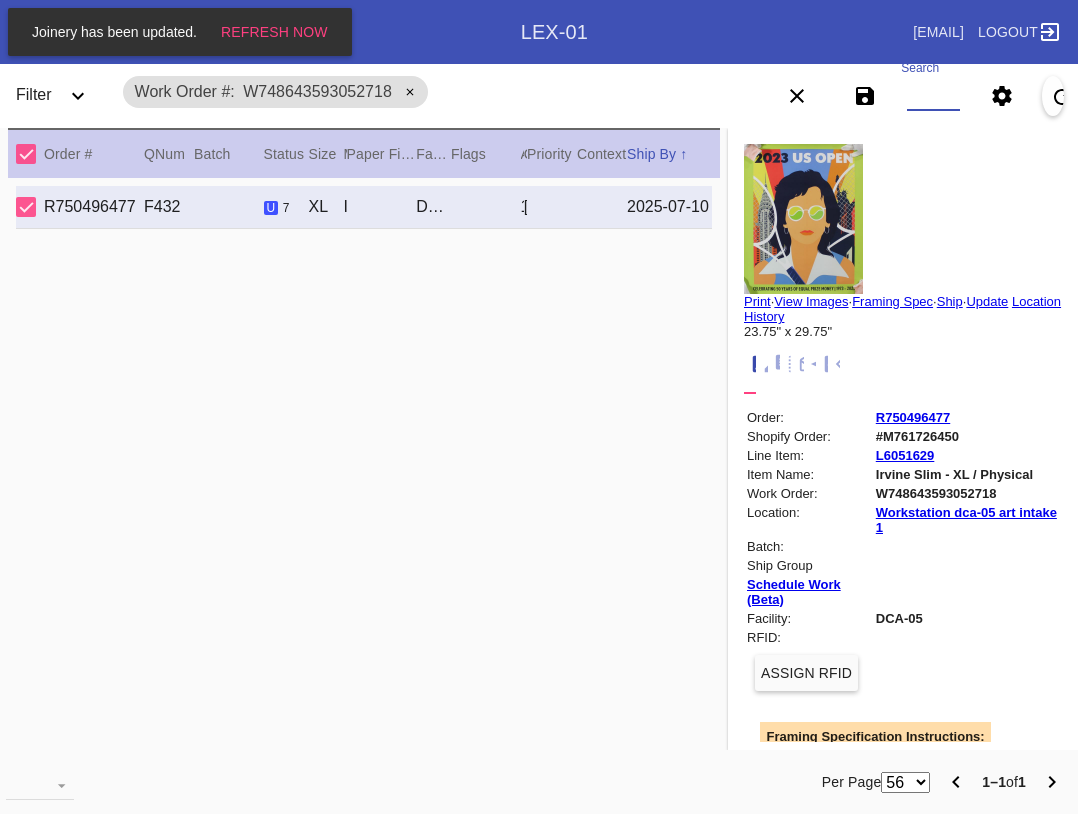 paste on "W326565617483263" 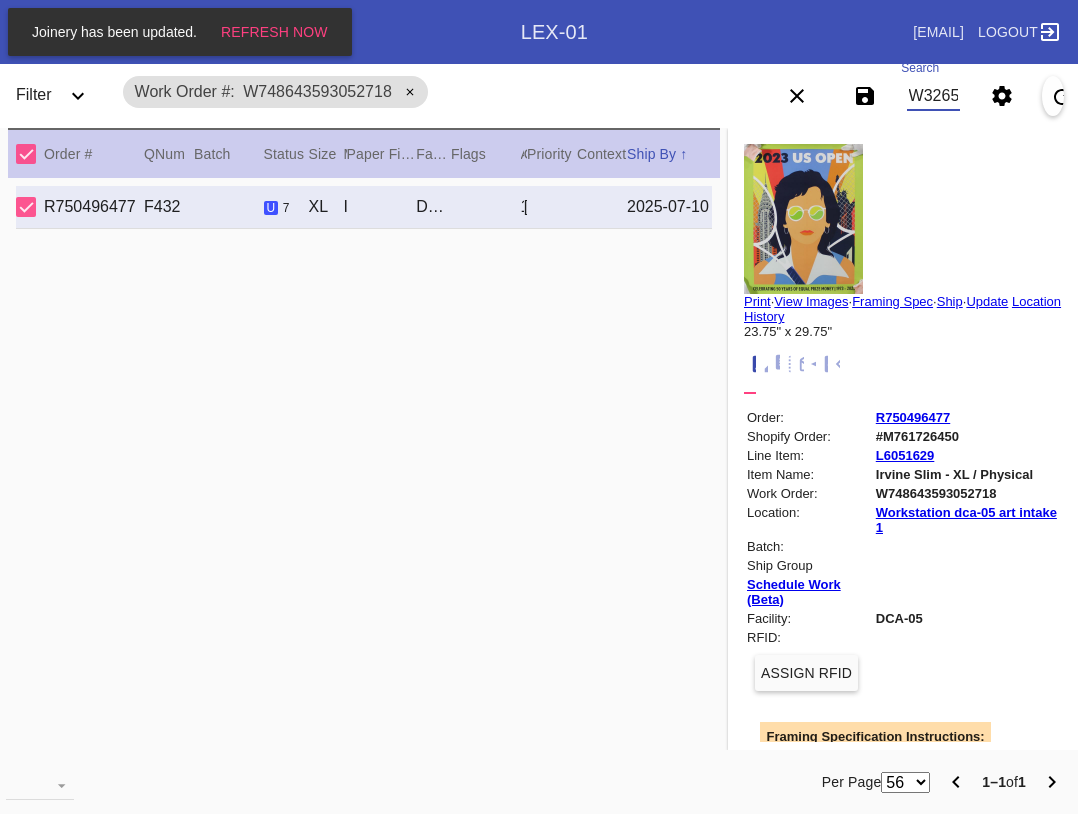scroll, scrollTop: 0, scrollLeft: 99, axis: horizontal 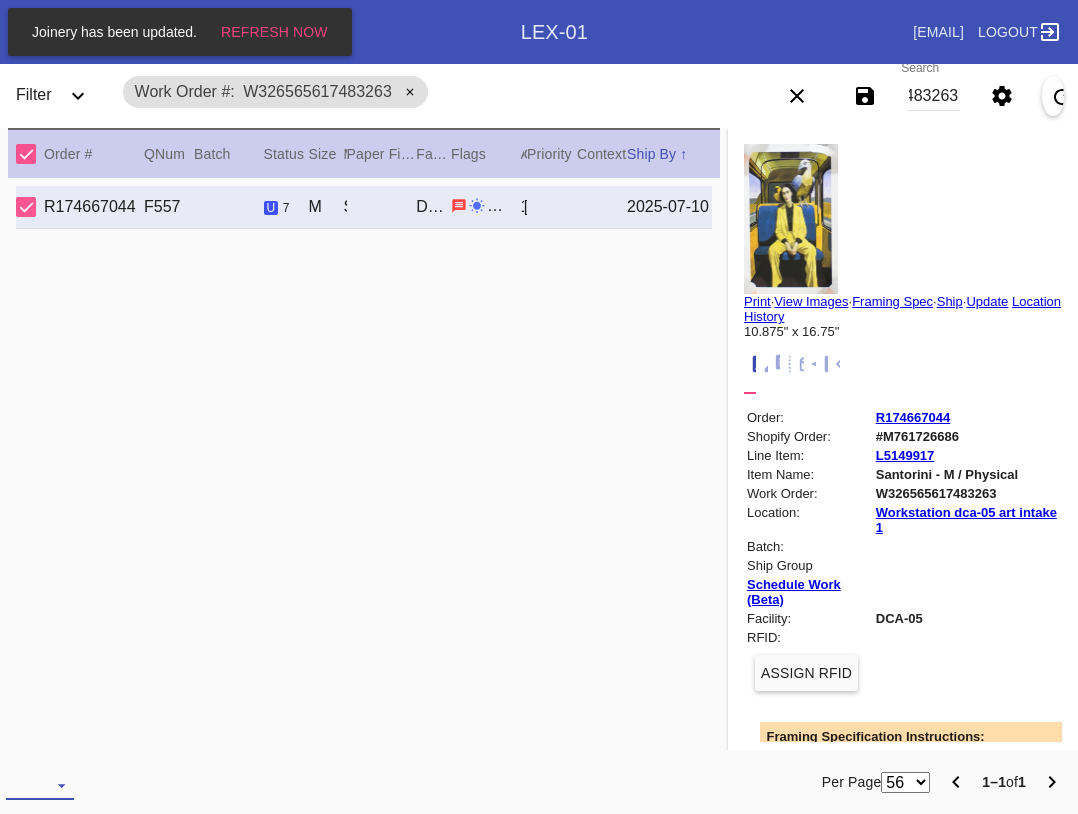 click at bounding box center (40, 785) 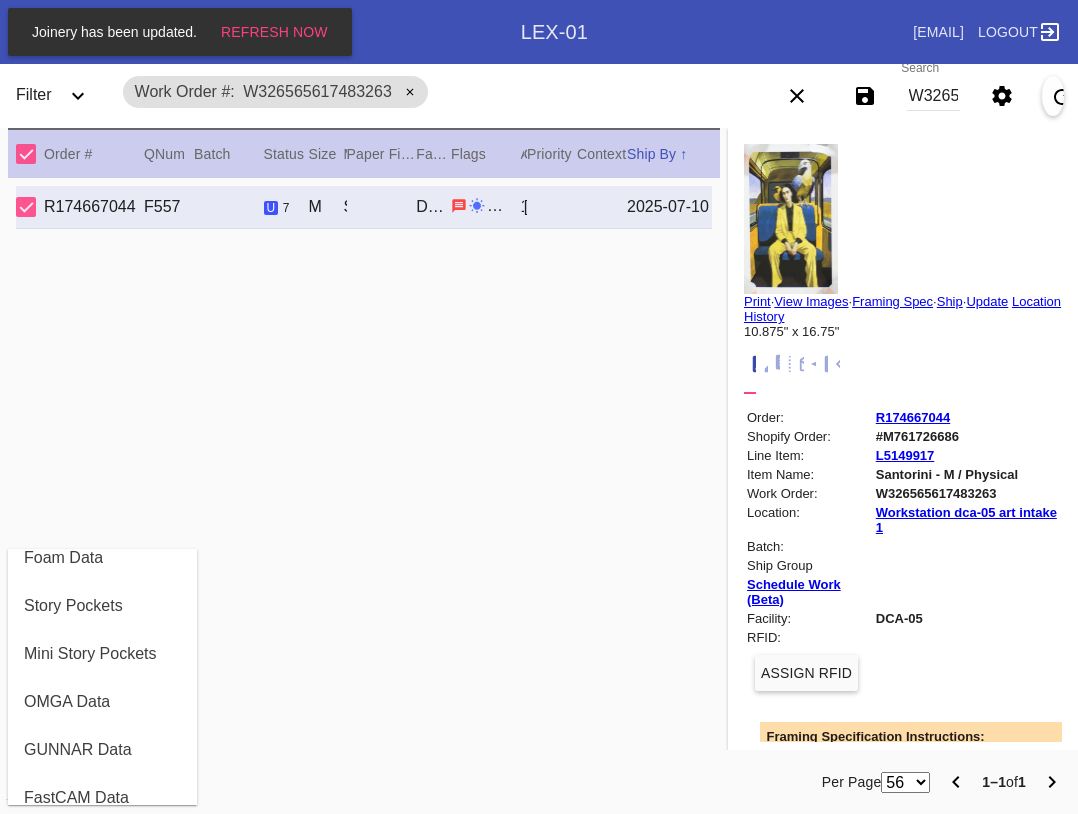 scroll, scrollTop: 464, scrollLeft: 0, axis: vertical 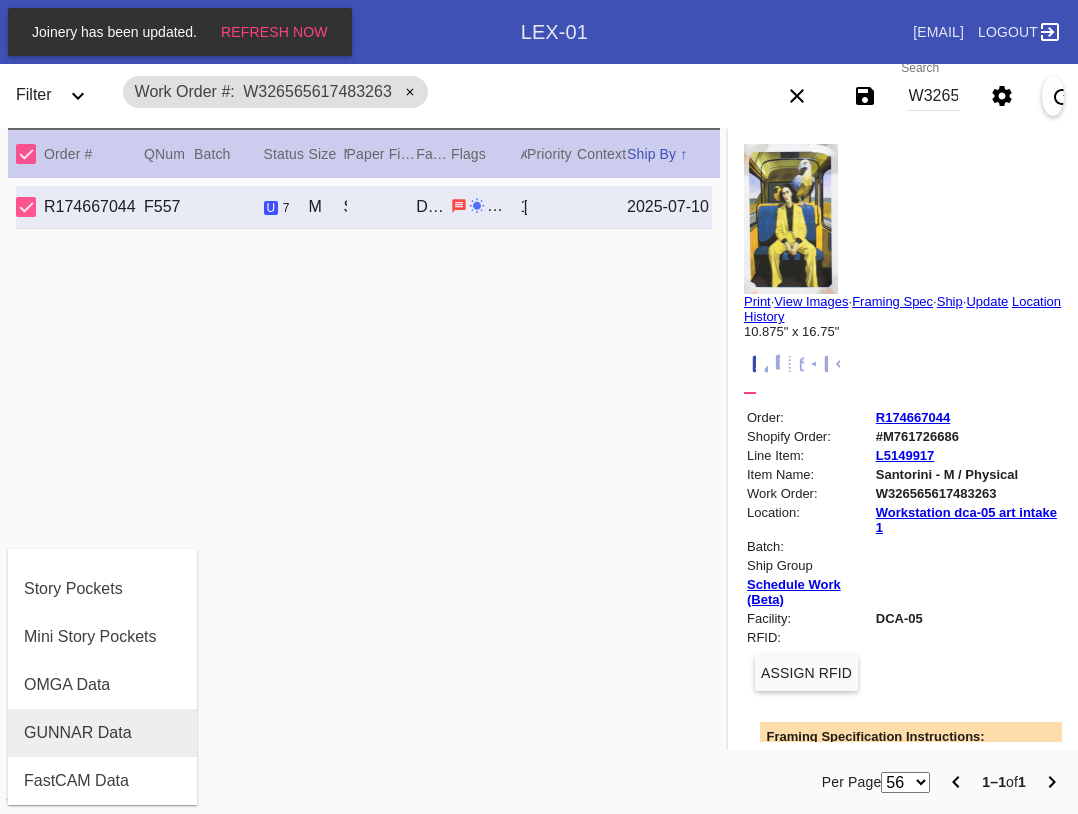 drag, startPoint x: 61, startPoint y: 731, endPoint x: 85, endPoint y: 752, distance: 31.890438 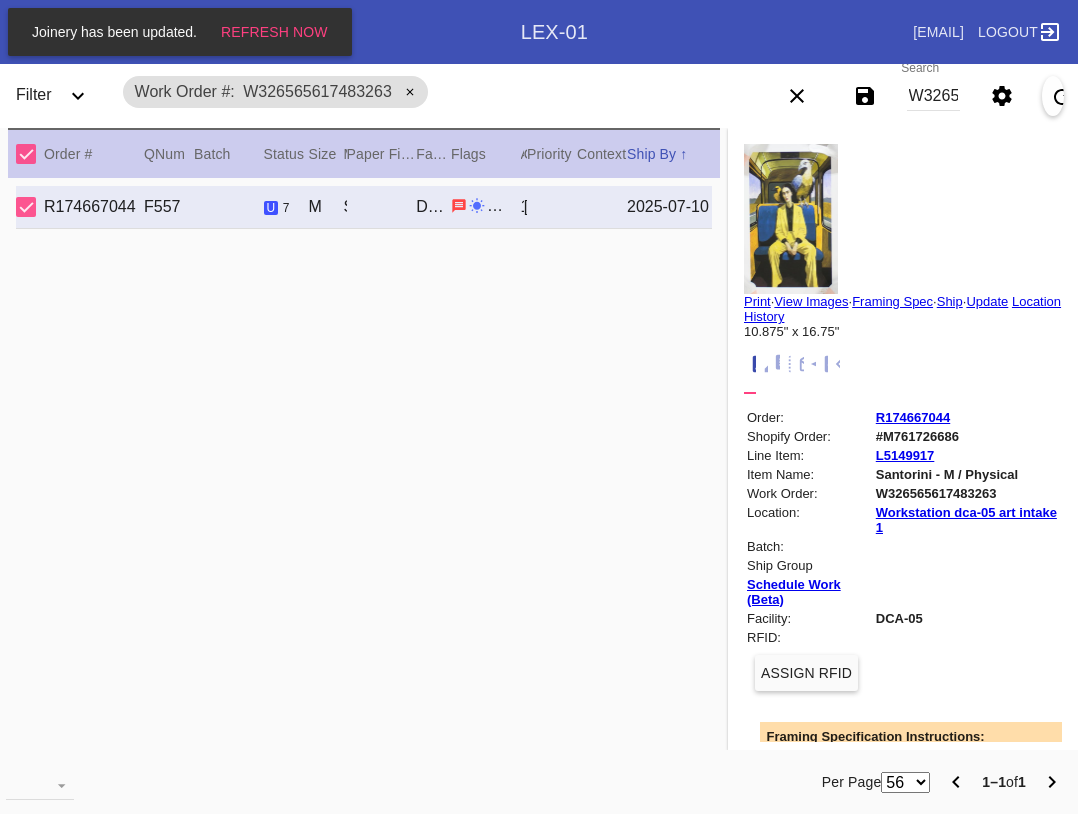 click on "View Images" at bounding box center (811, 301) 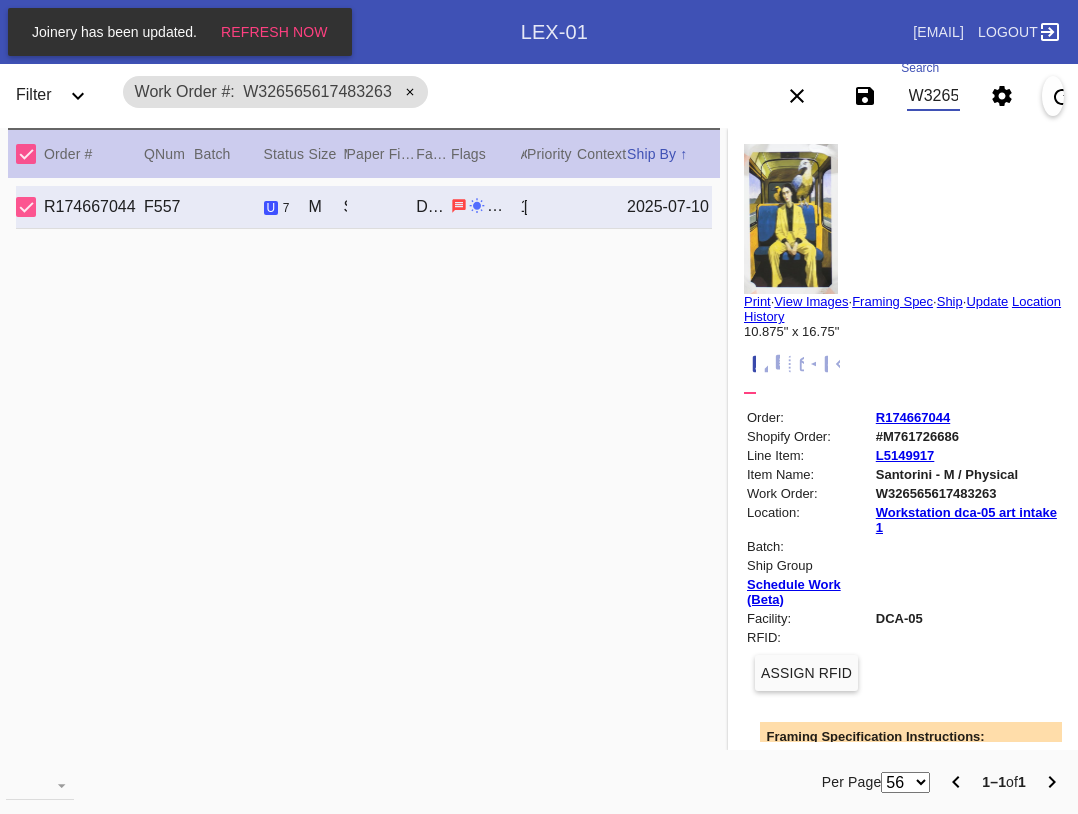 click on "W326565617483263" at bounding box center (933, 96) 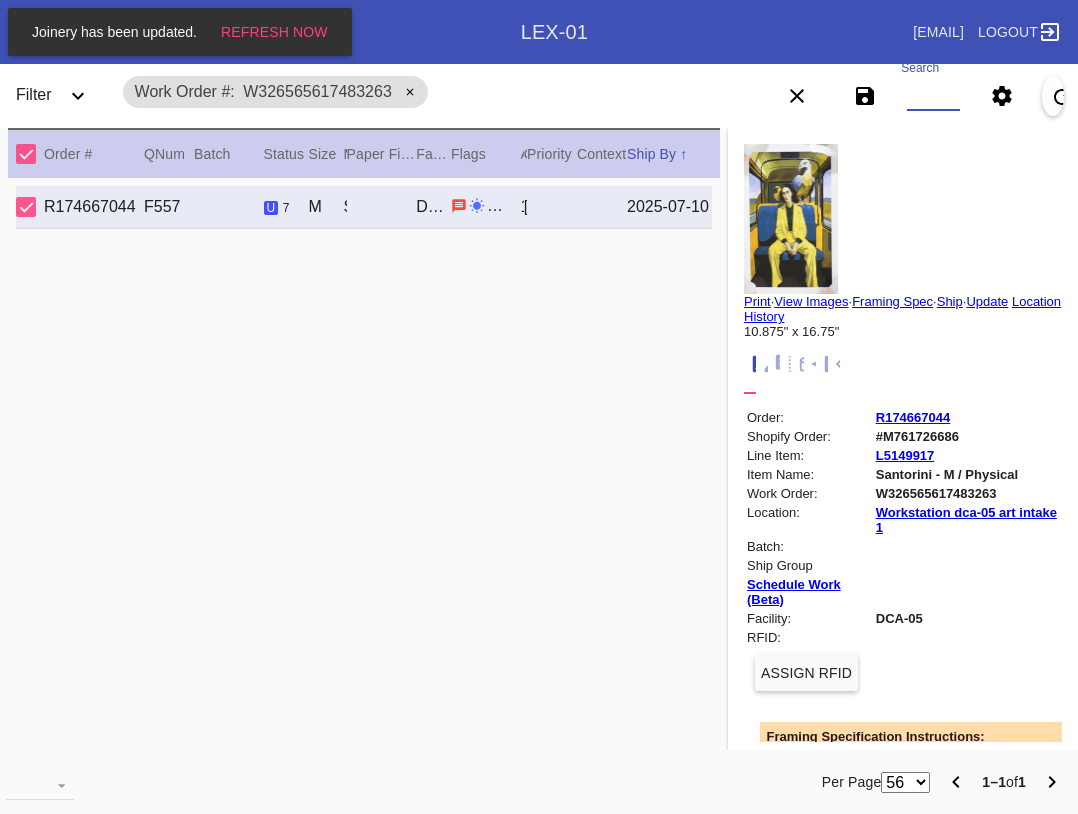 paste on "W933136164051940 W502464790064434 W547999281811766 W861155931044826 W789603651095608 W506935691806389 W605758303872982 W409808126533748 W357115567095574 W168835601159538 W285627167533993" 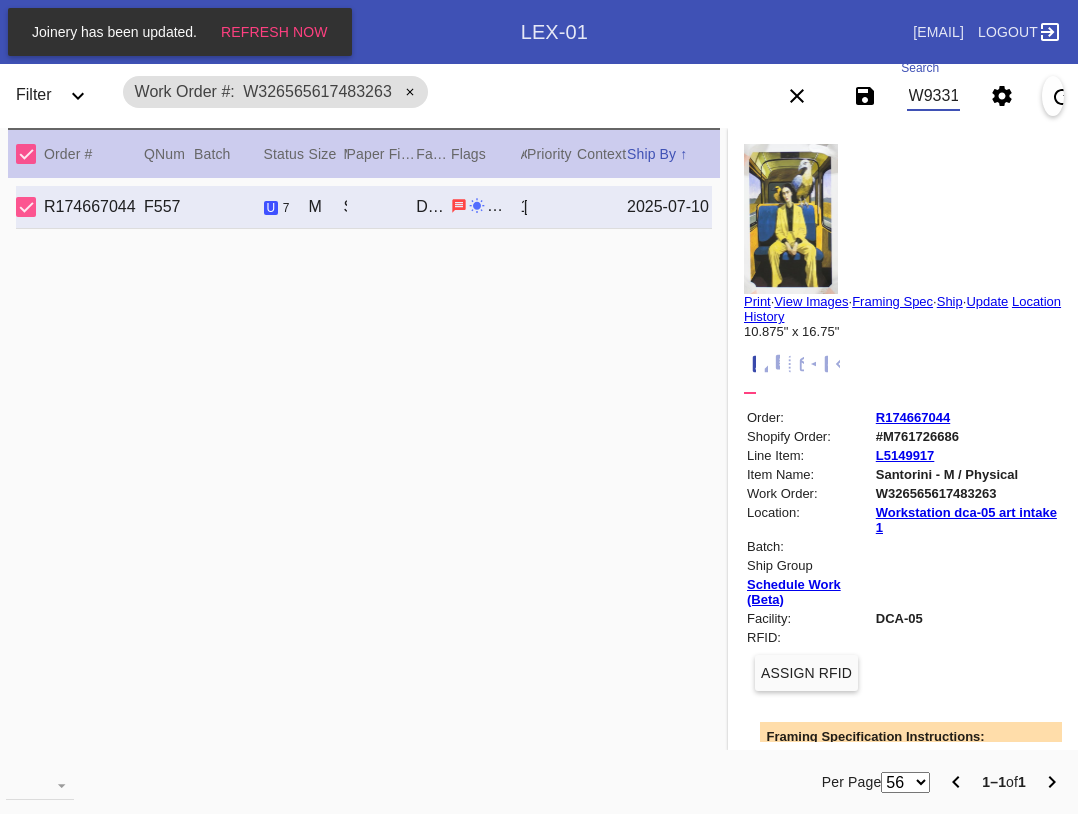 scroll, scrollTop: 0, scrollLeft: 1625, axis: horizontal 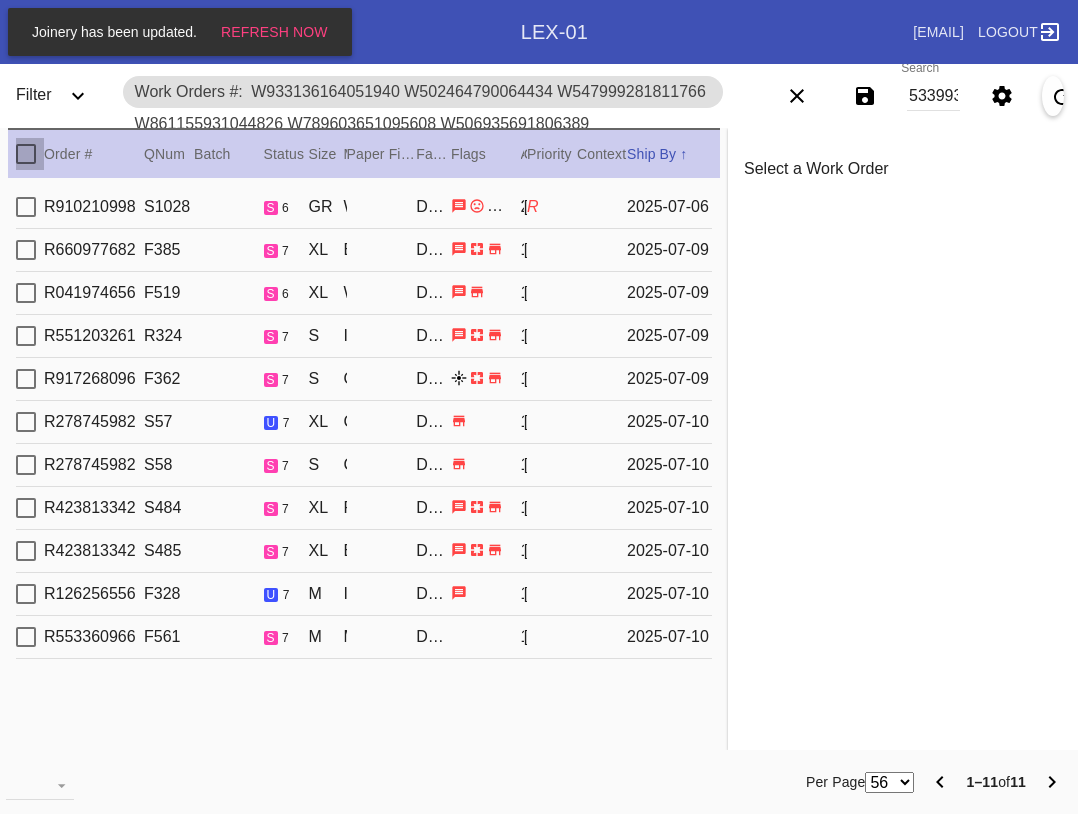 click at bounding box center (26, 154) 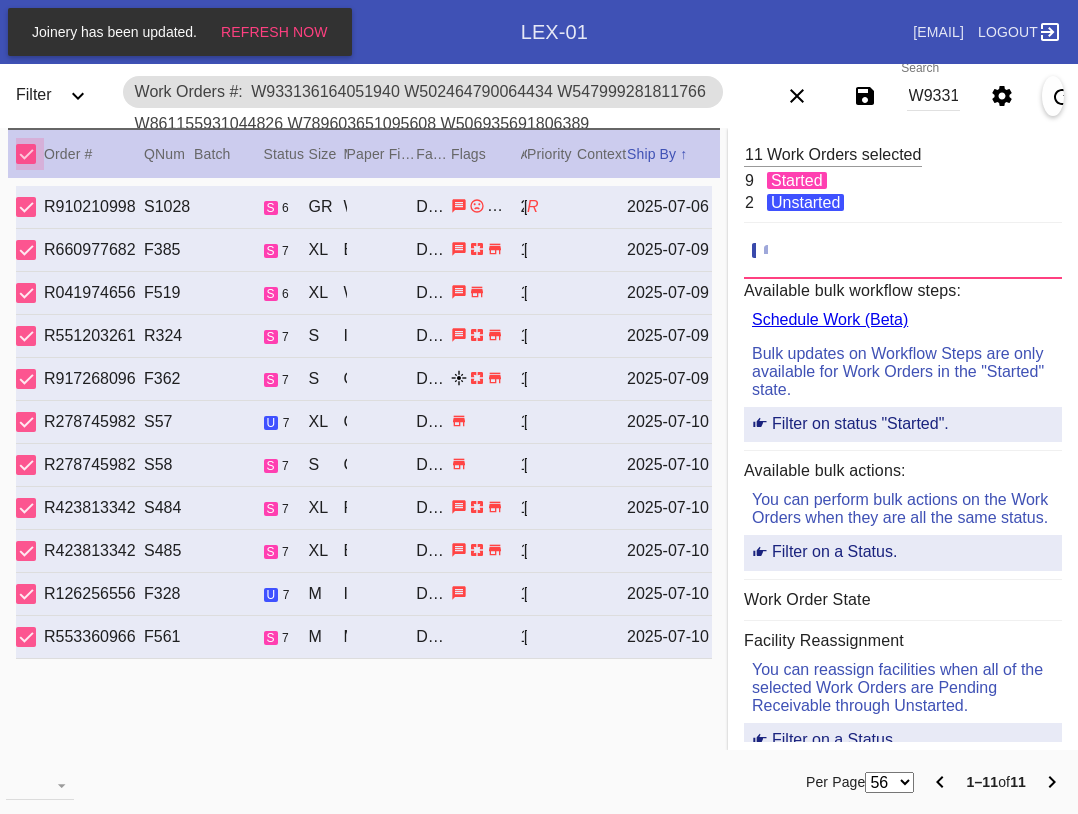 click at bounding box center (26, 154) 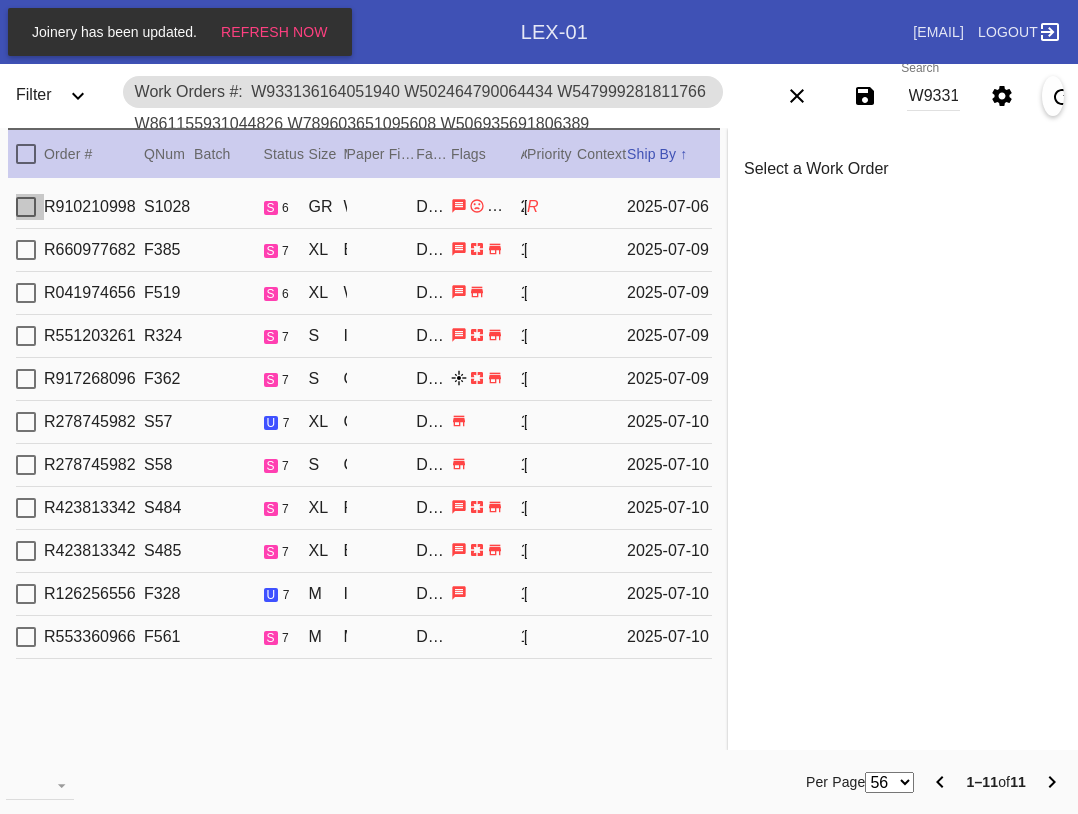 click at bounding box center [26, 207] 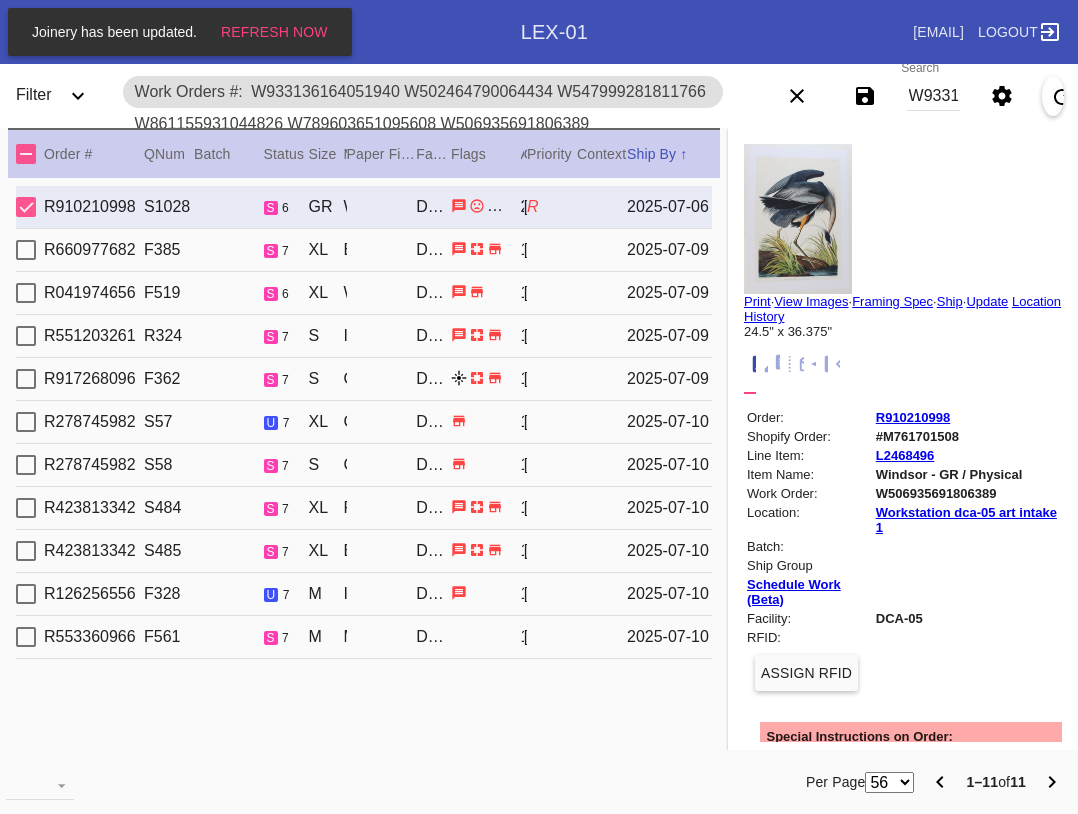 click on "View Images" at bounding box center [811, 301] 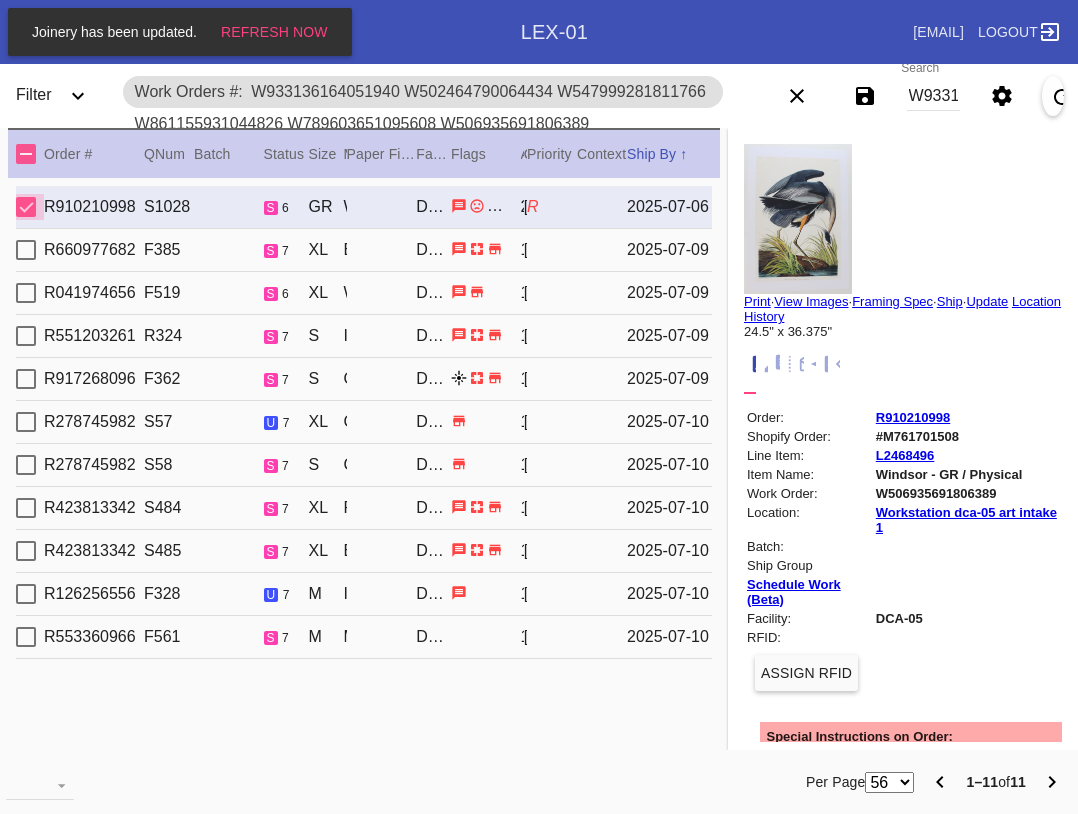 click at bounding box center (26, 207) 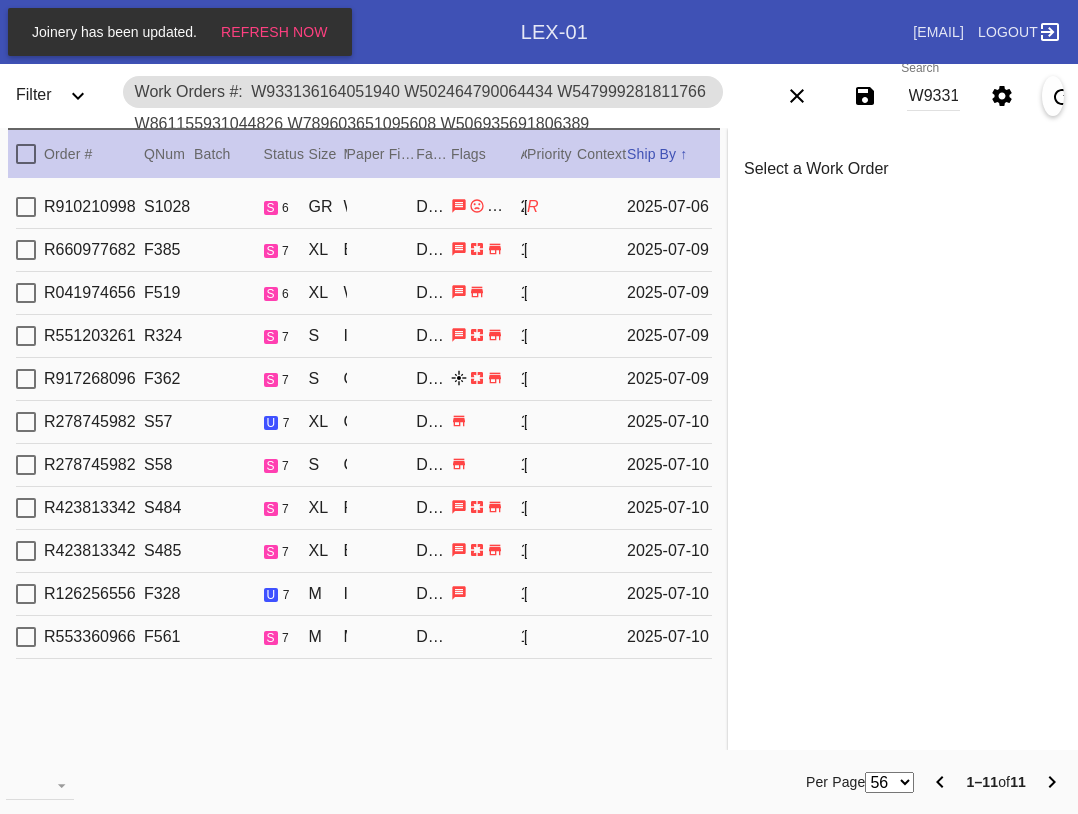 click at bounding box center [26, 250] 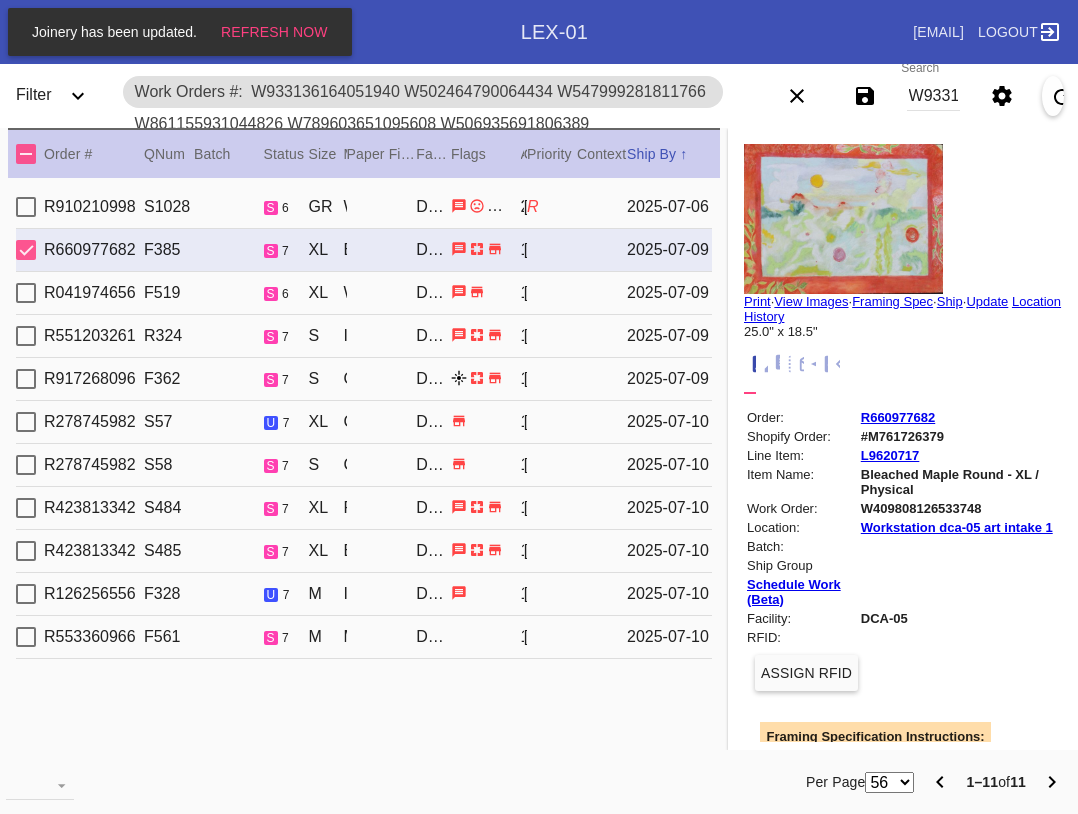 click at bounding box center (26, 250) 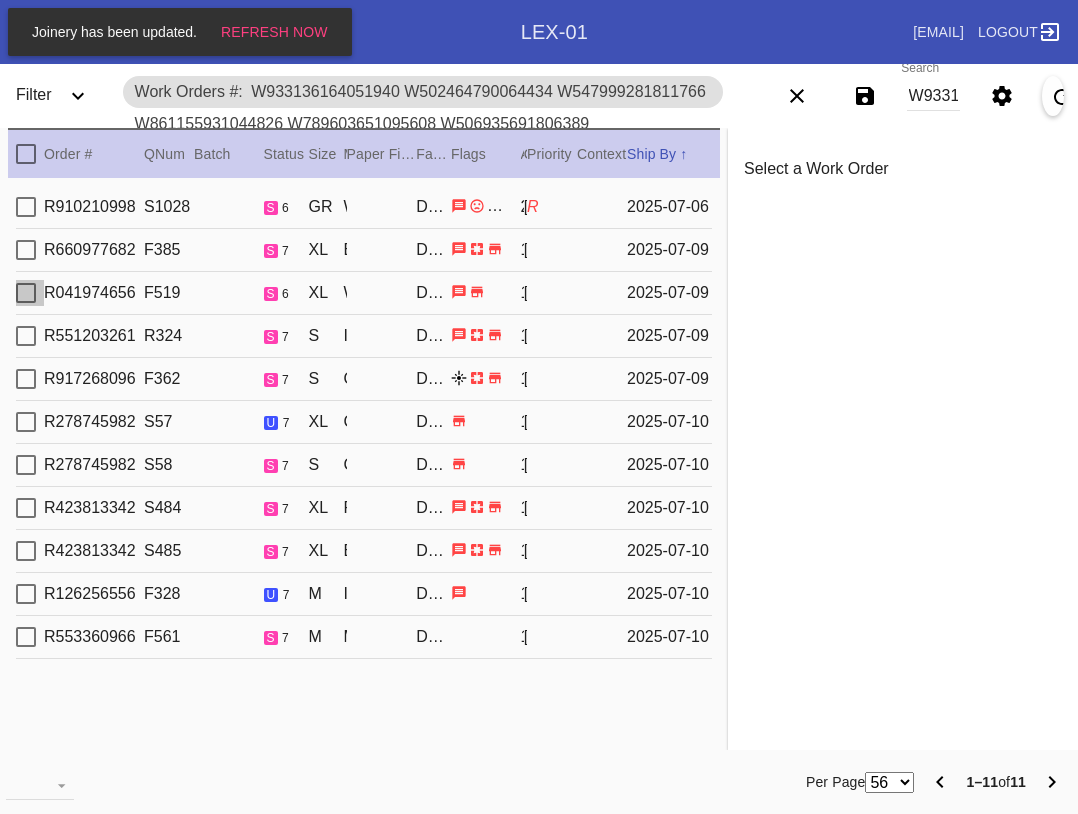 click at bounding box center (26, 293) 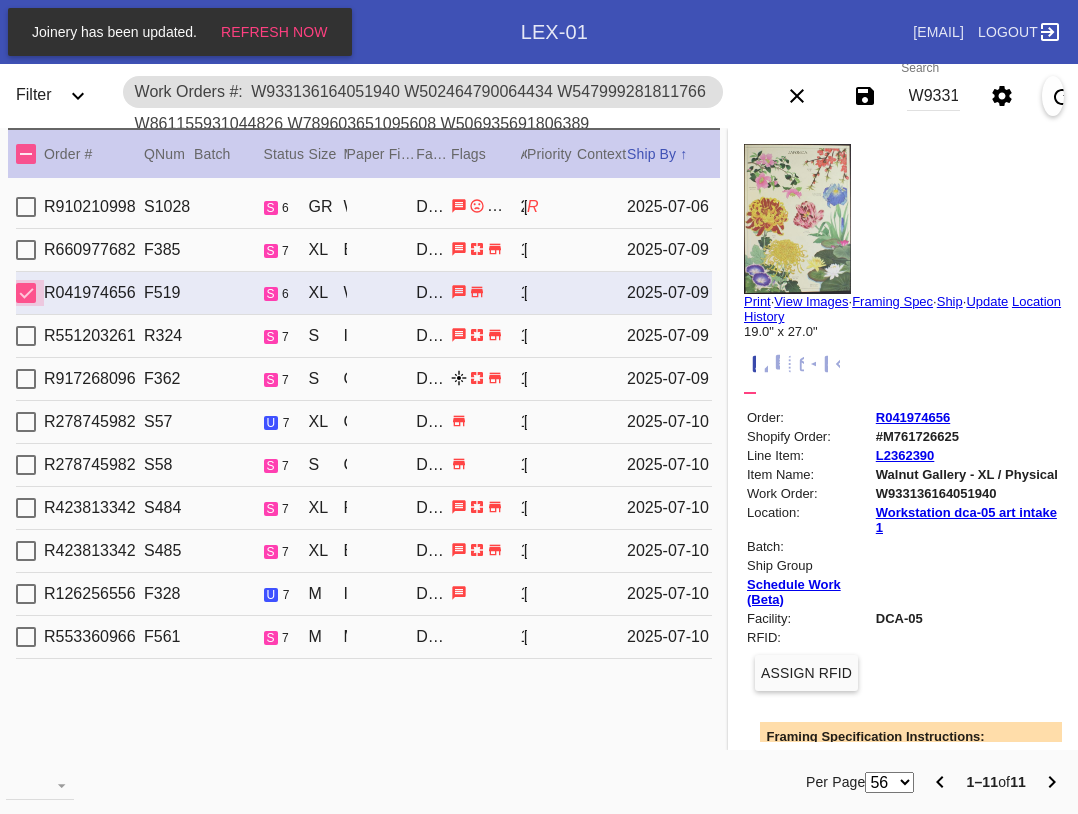 click at bounding box center [26, 293] 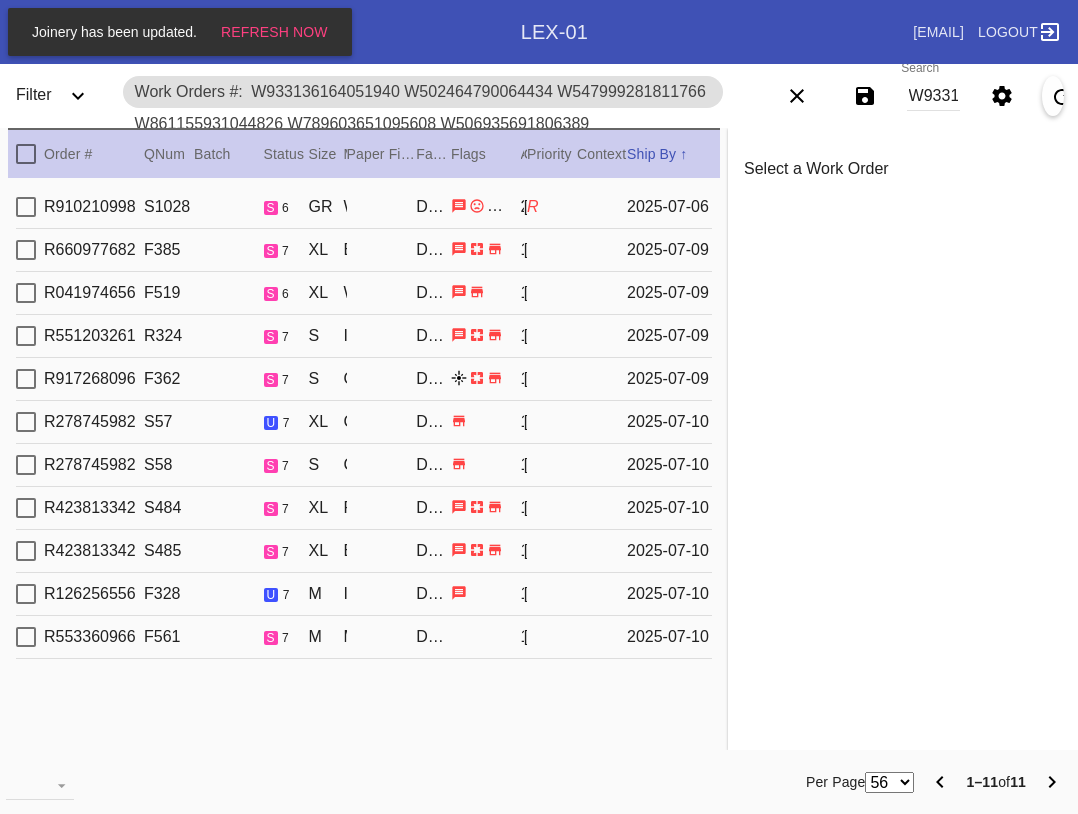 click at bounding box center [26, 336] 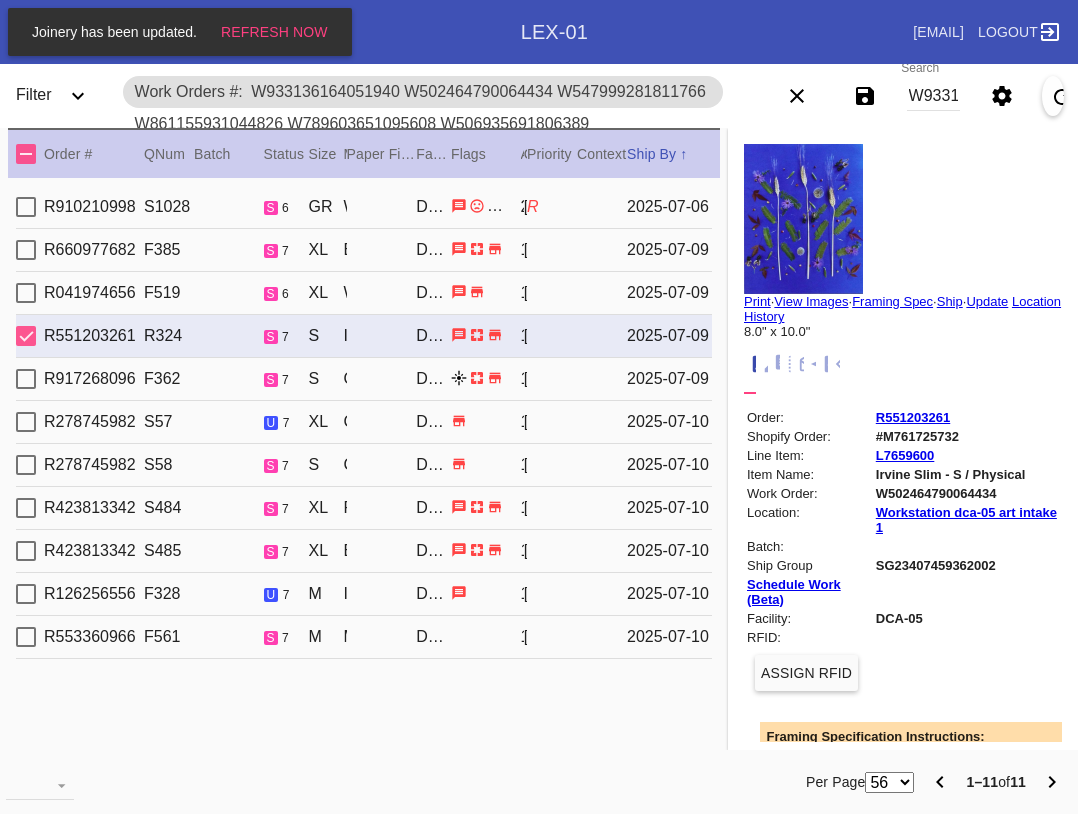 click on "View Images" at bounding box center [811, 301] 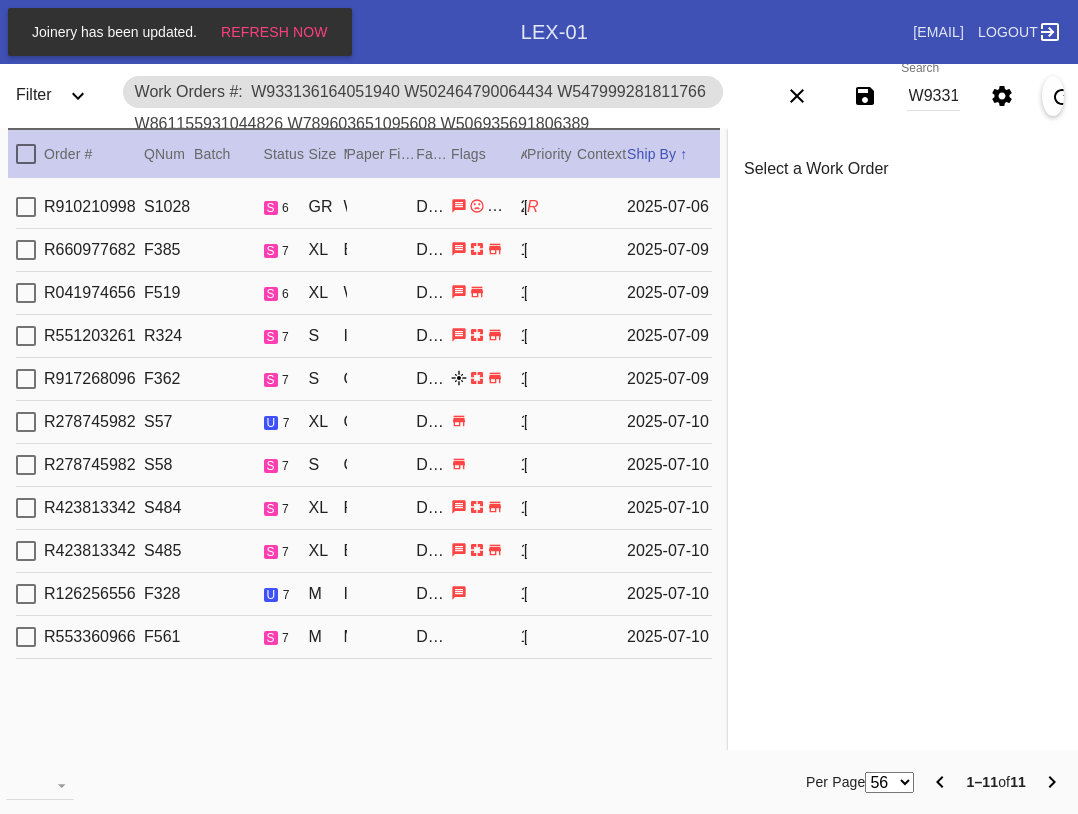 click at bounding box center (26, 379) 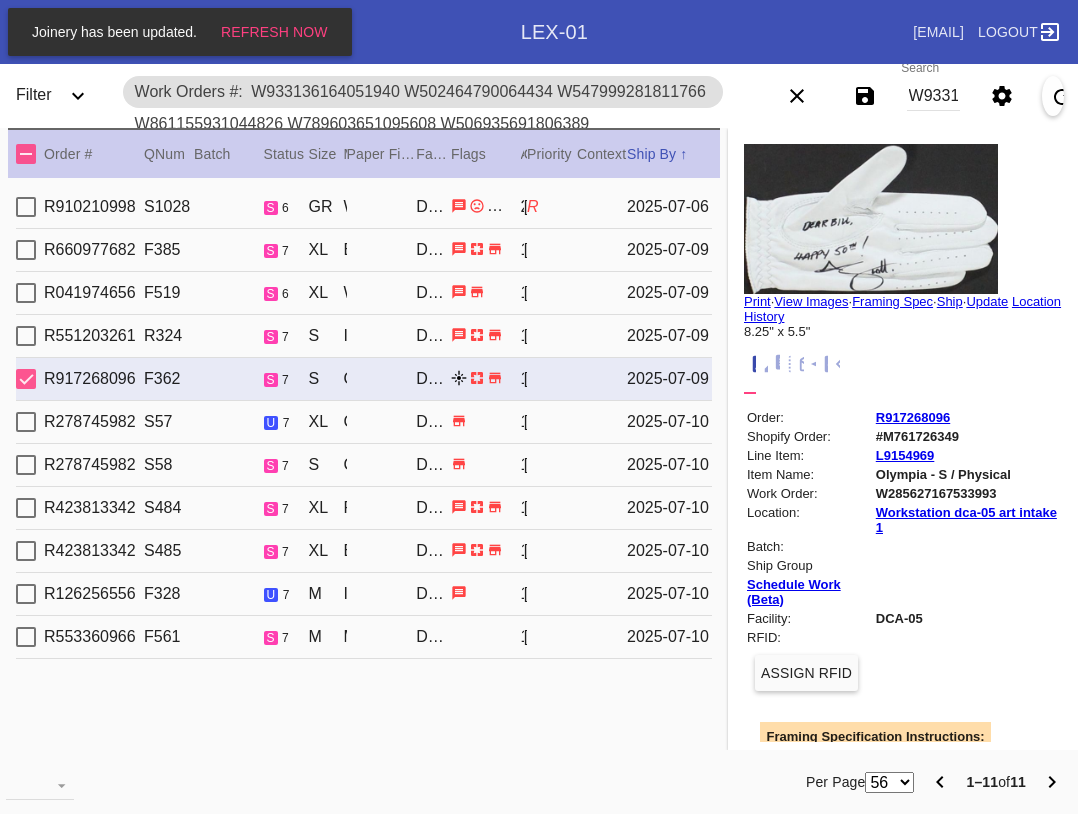 click on "View Images" at bounding box center (811, 301) 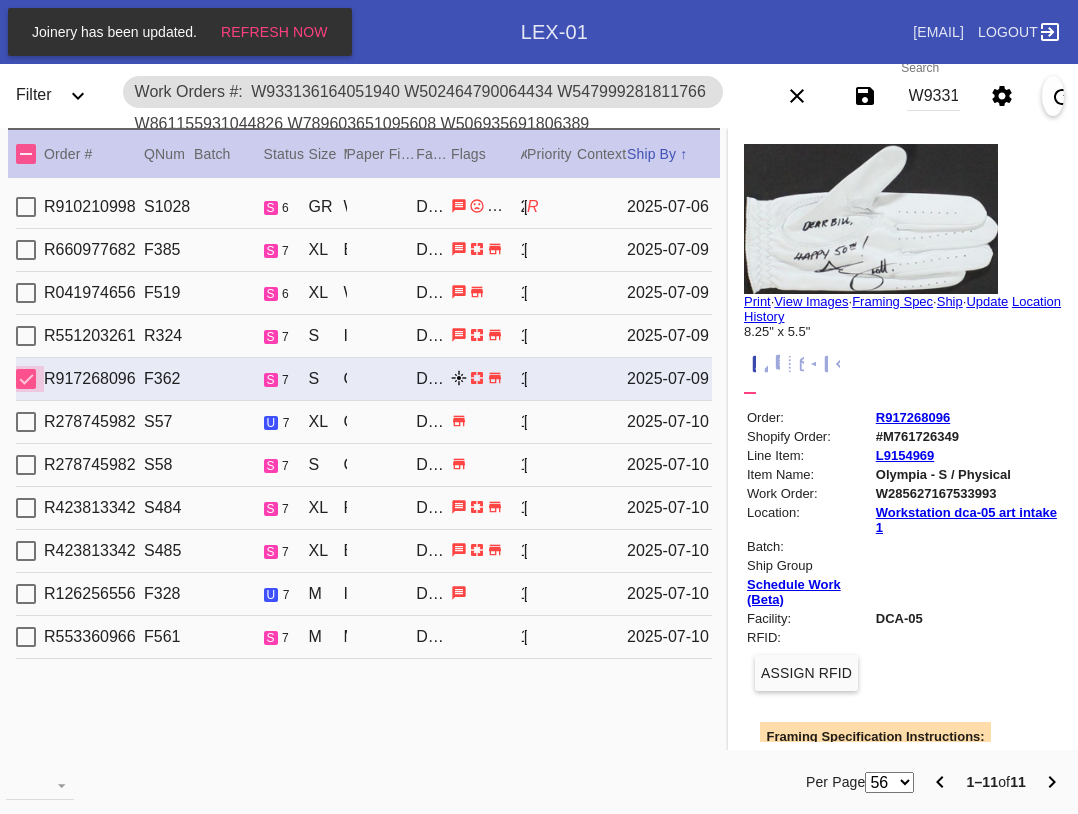click at bounding box center (26, 379) 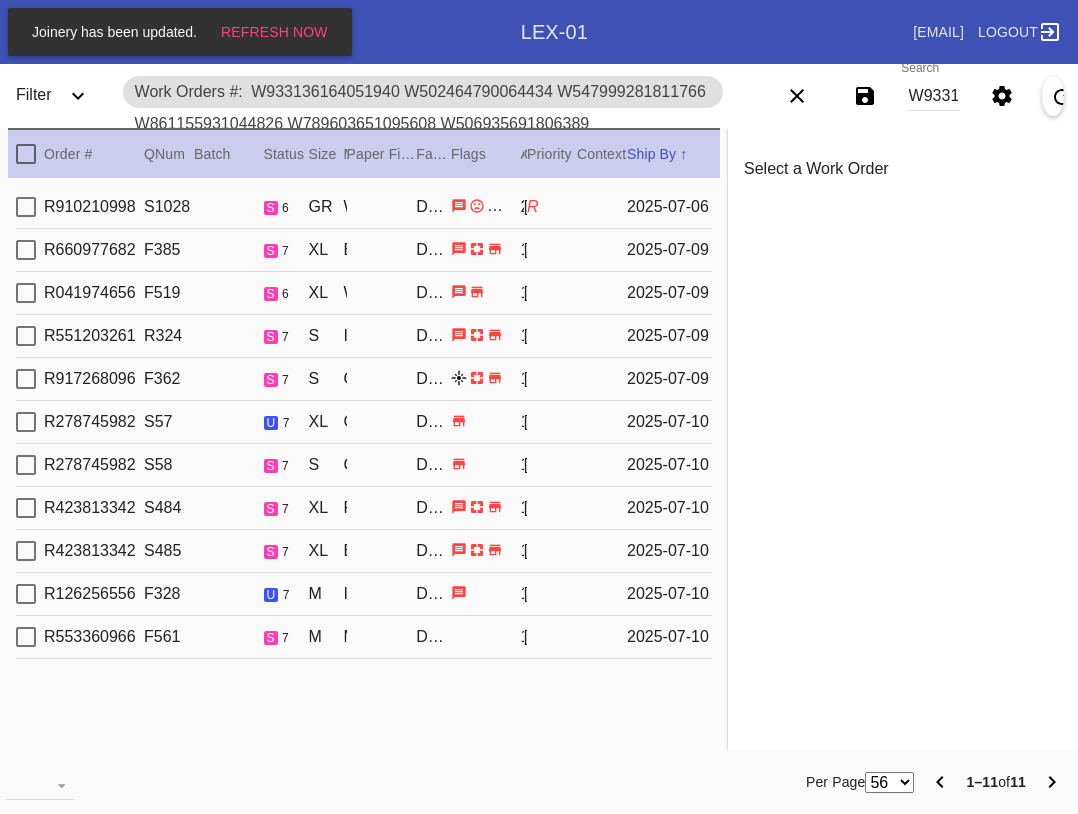 click at bounding box center [26, 422] 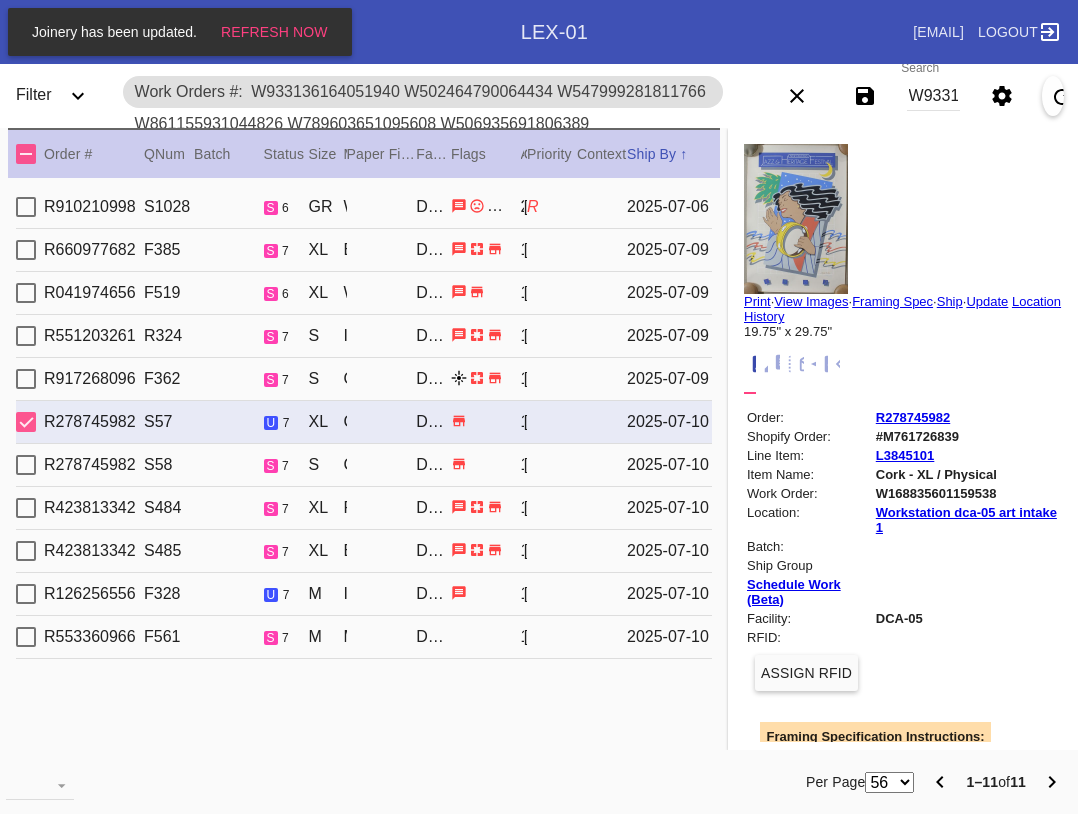 click on "R910210998 S1028 s   6 GR Windsor / Sugar Oversized DCA-05 1 [FIRST] [LAST]
R
2025-07-06 R660977682 F385 s   7 XL Bleached Maple Round / White DCA-05 1 [FIRST] [LAST]
2025-07-09 R041974656 F519 s   6 XL Walnut (Gallery) / Digital White DCA-05 1 [FIRST] [LAST]
2025-07-09 R551203261 R324 s   7 S Irvine Slim / White DCA-05 1 [FIRST] [LAST]
2025-07-09 R917268096 F362 s   7 S Olympia / White DCA-05 1 [FIRST] [LAST]
2025-07-09 R278745982 S57 u   7 XL Cork / Meringue DCA-05 1 [FIRST] [LAST]
2025-07-10 R278745982 S58 s   7 S Cherry Round / Parakeet DCA-05 1 [FIRST] [LAST]
2025-07-10 R423813342 S484 s   7 XL Rome / White DCA-05 1 [FIRST] [LAST]
2025-07-10 R423813342 S485 s   7 XL Beverly / White DCA-05 1 [FIRST] [LAST]
2025-07-10 R126256556 F328 u   7 M Irvine Slim / Fabric White DCA-05 1 [FIRST] [LAST]
2025-07-10 R553360966 F561 s   7 M Marrakesh / Sugar DCA-05 1 [FIRST] [LAST]
2025-07-10" at bounding box center [364, 466] 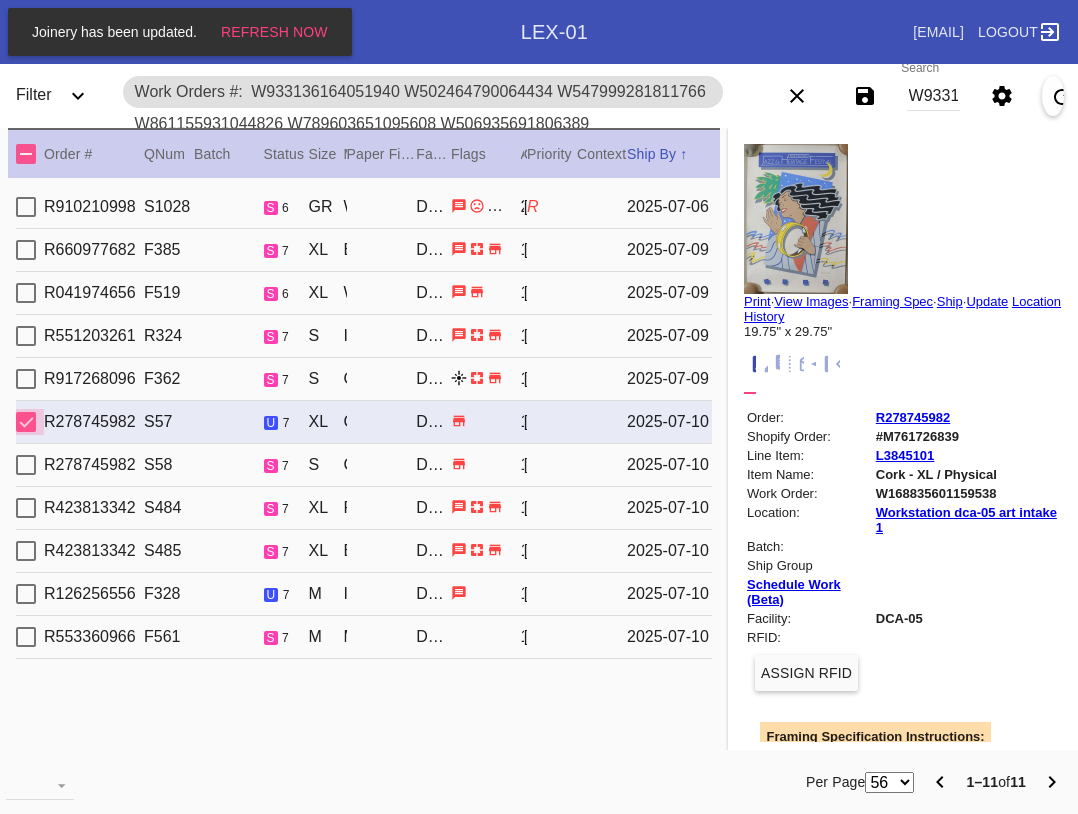 click at bounding box center (26, 422) 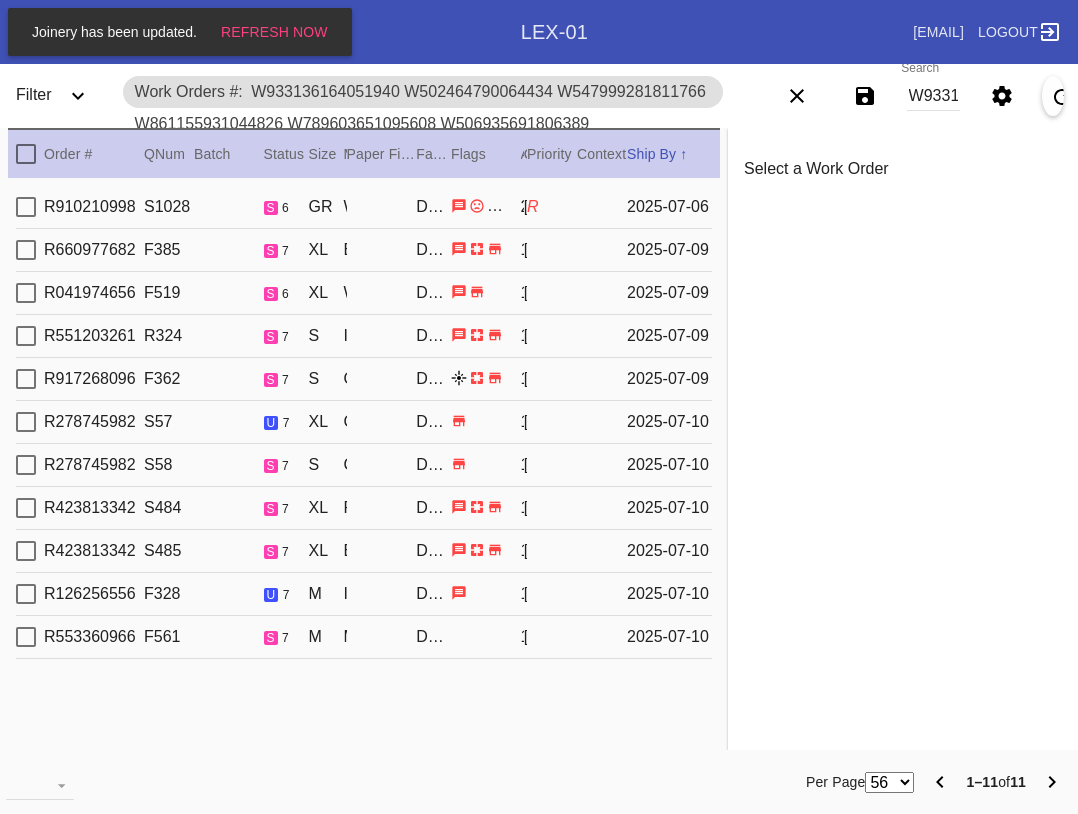 click at bounding box center [26, 465] 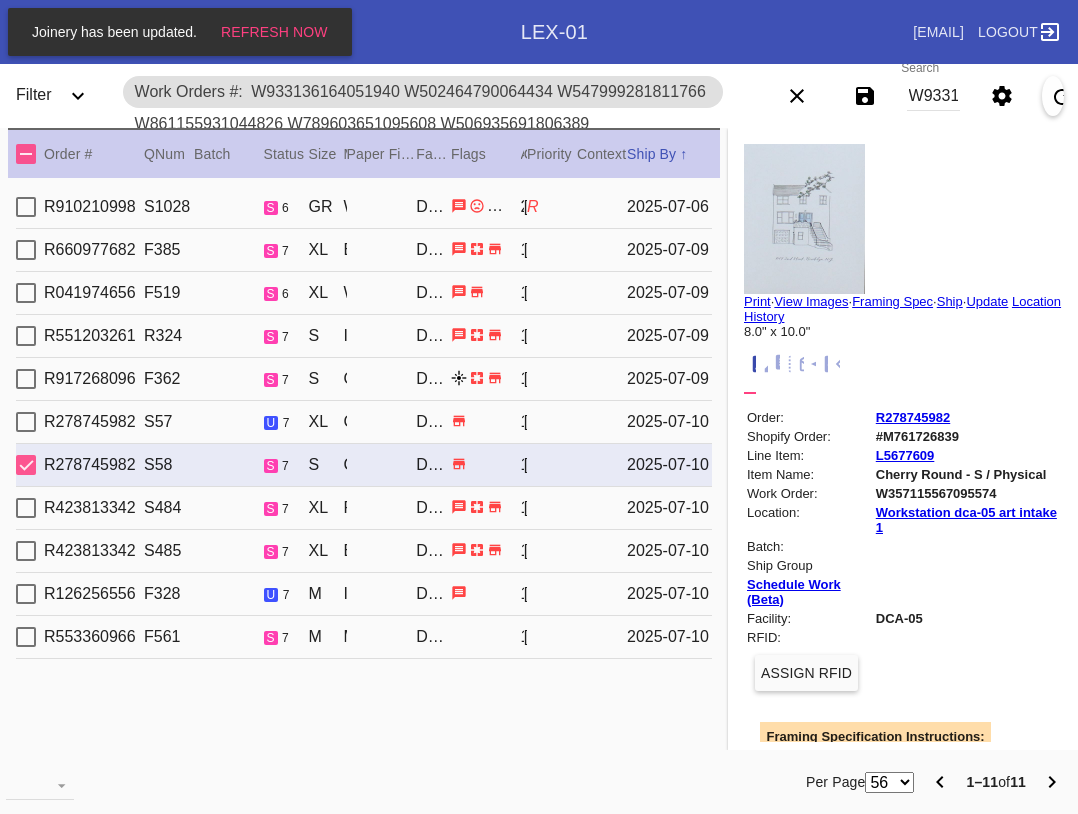 click on "View Images" at bounding box center (811, 301) 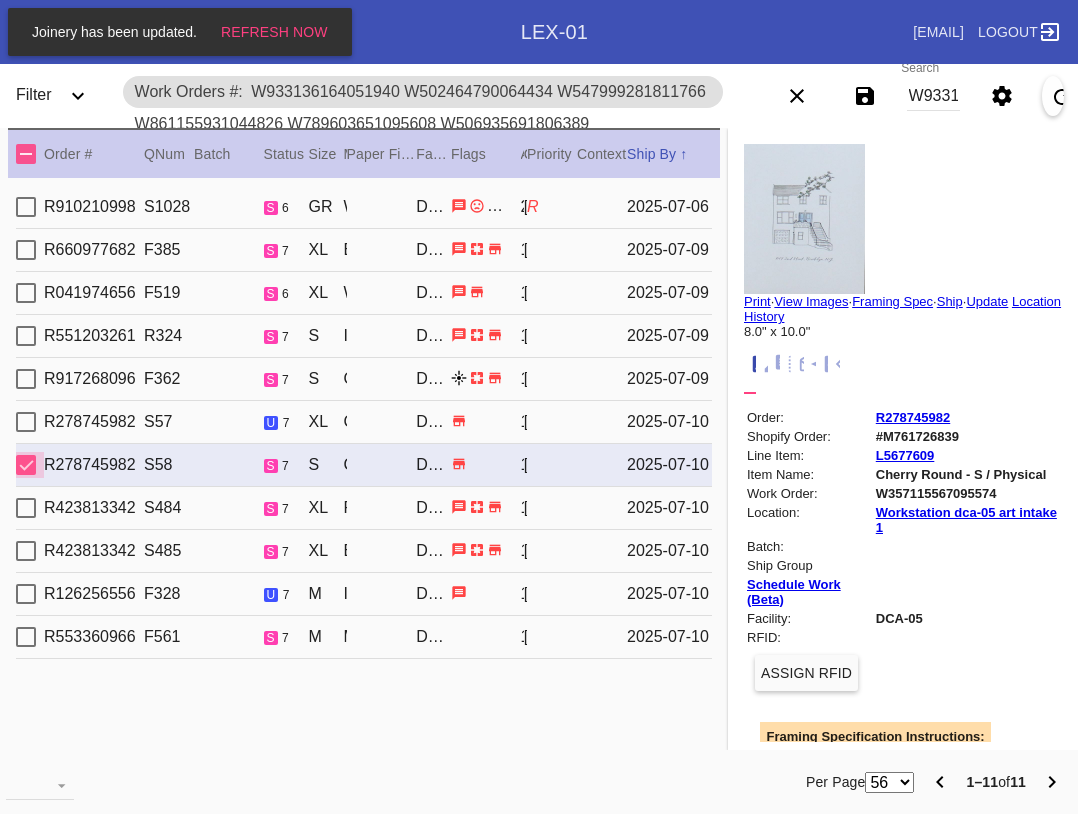 click at bounding box center (26, 465) 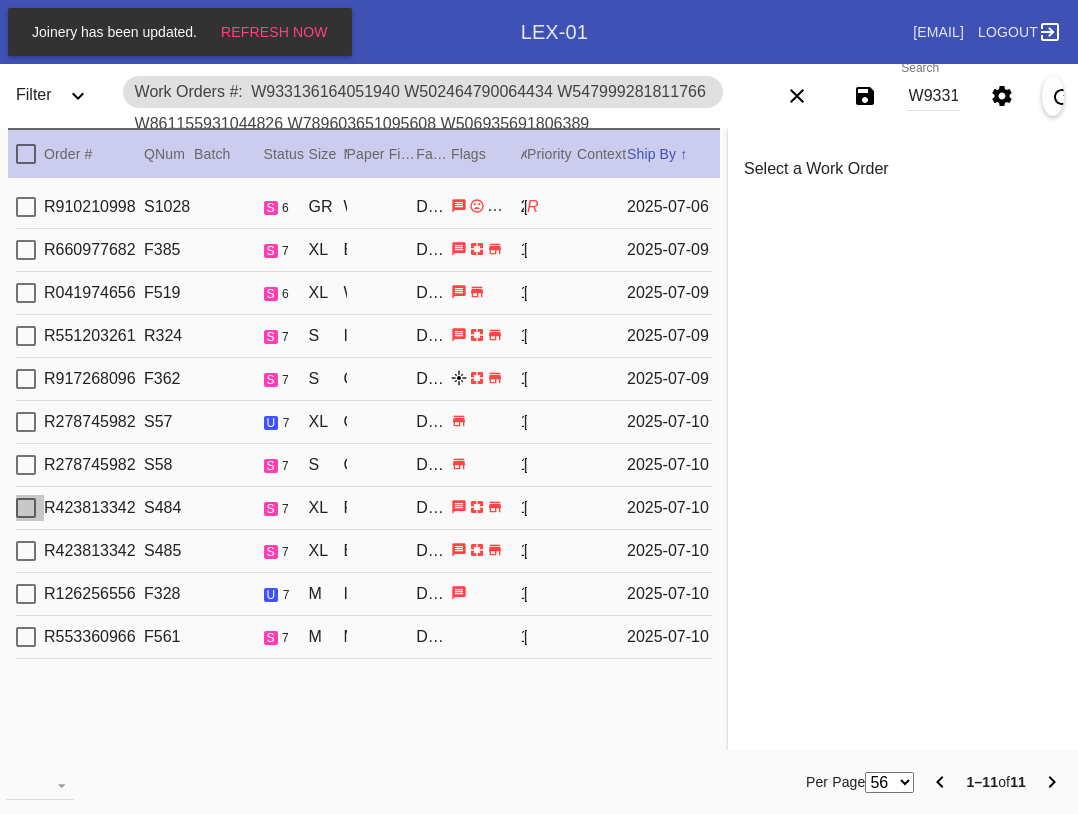 click at bounding box center (26, 508) 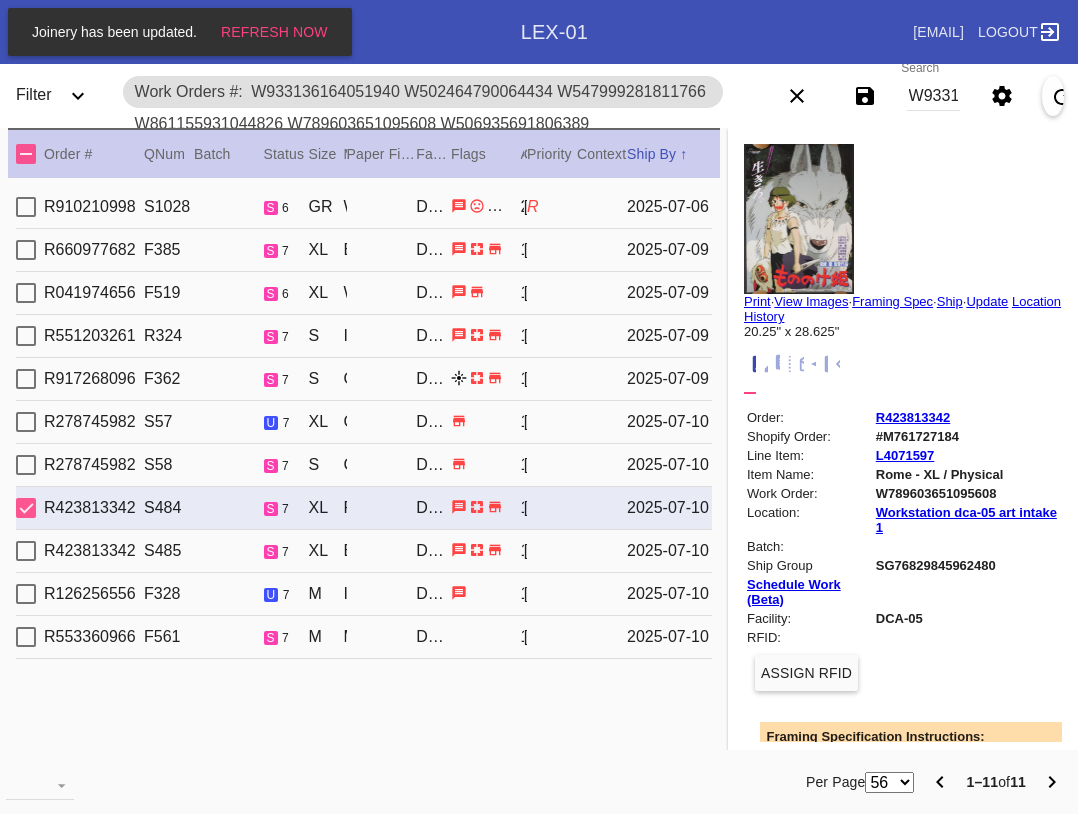 click on "View Images" at bounding box center [811, 301] 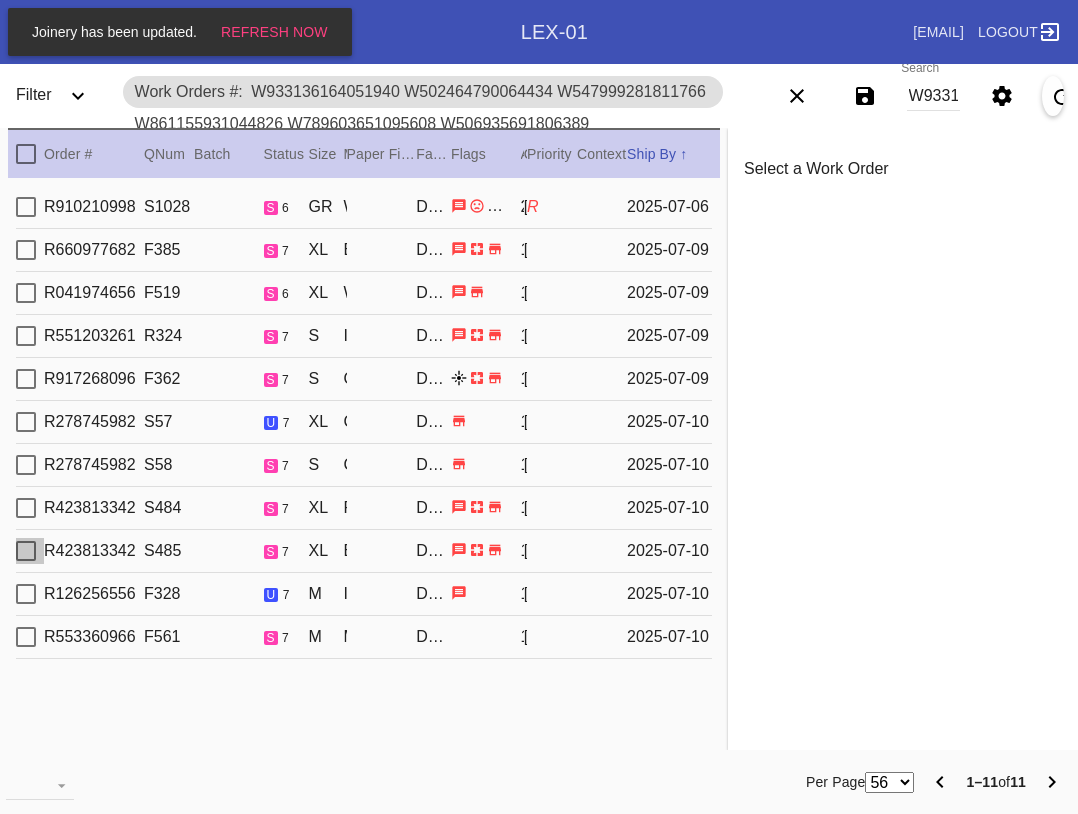 click at bounding box center [26, 551] 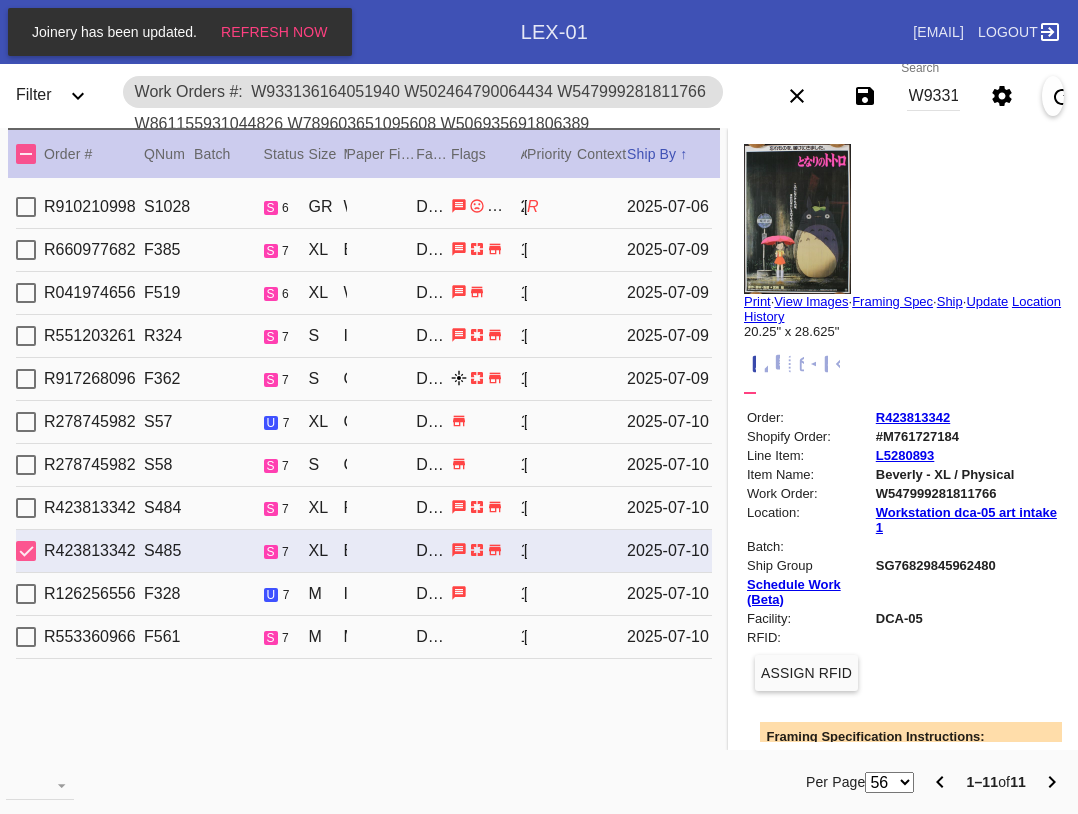 click on "View Images" at bounding box center [811, 301] 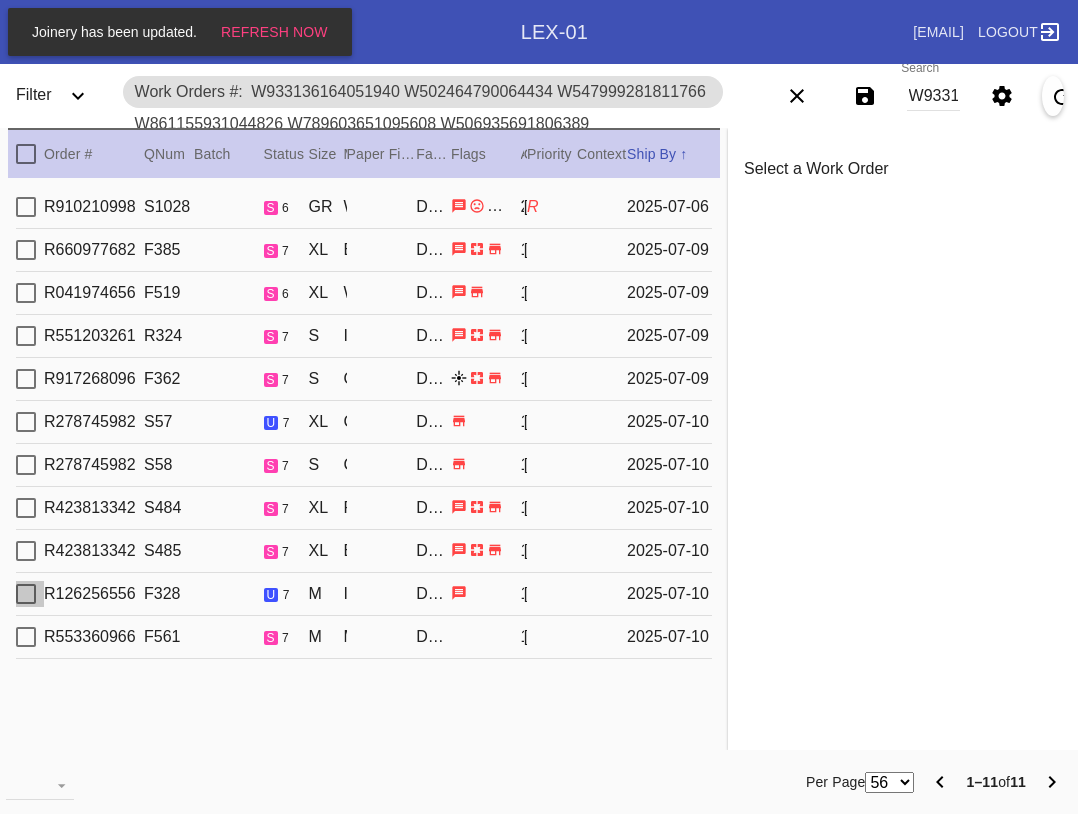 click at bounding box center [26, 594] 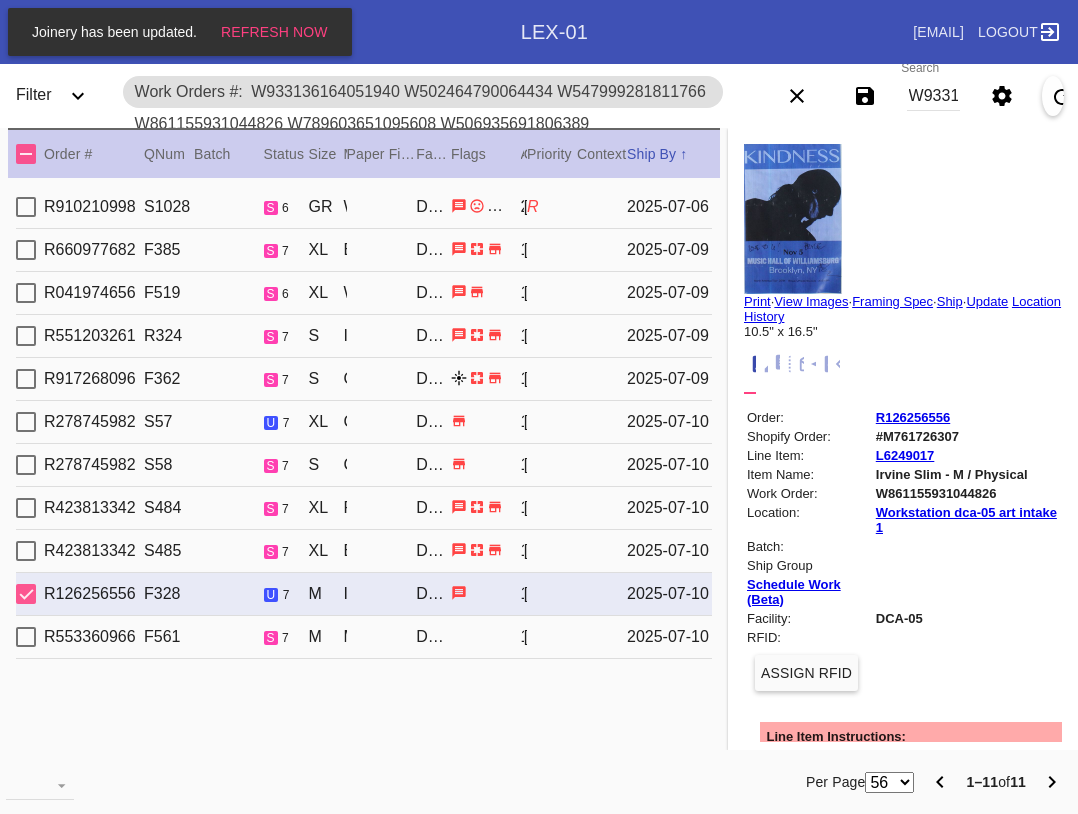 click on "View Images" at bounding box center [811, 301] 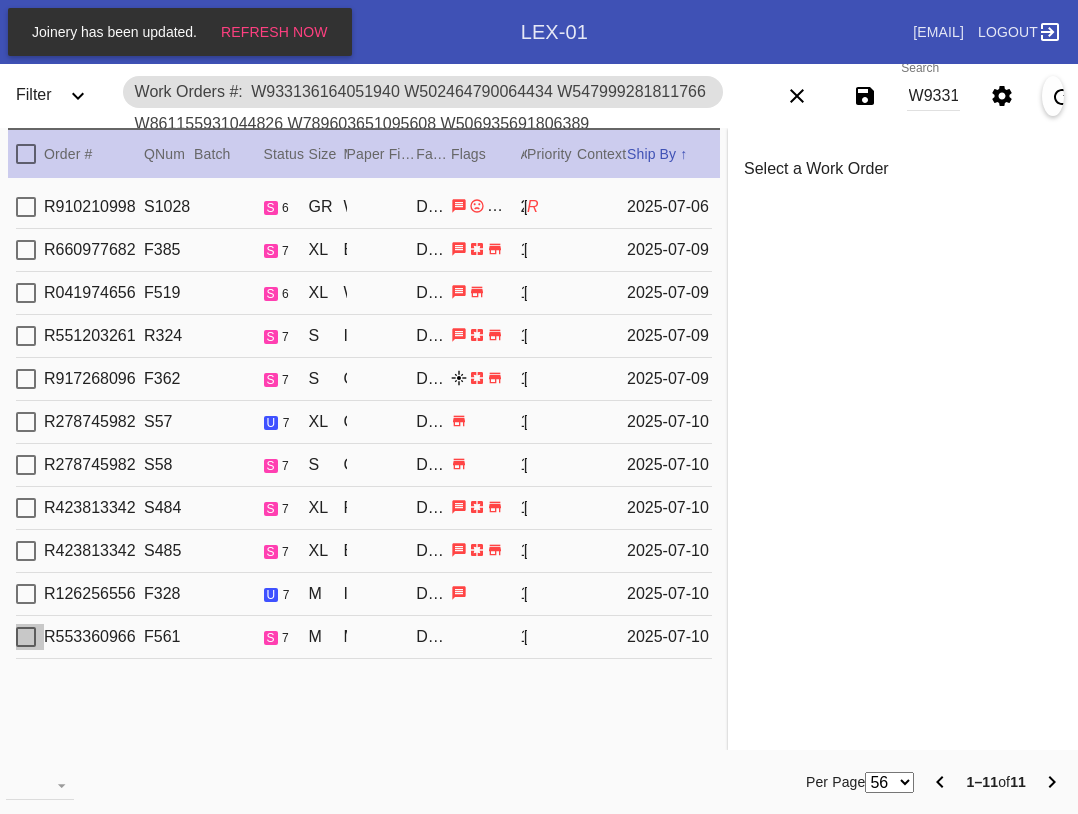 click at bounding box center (26, 637) 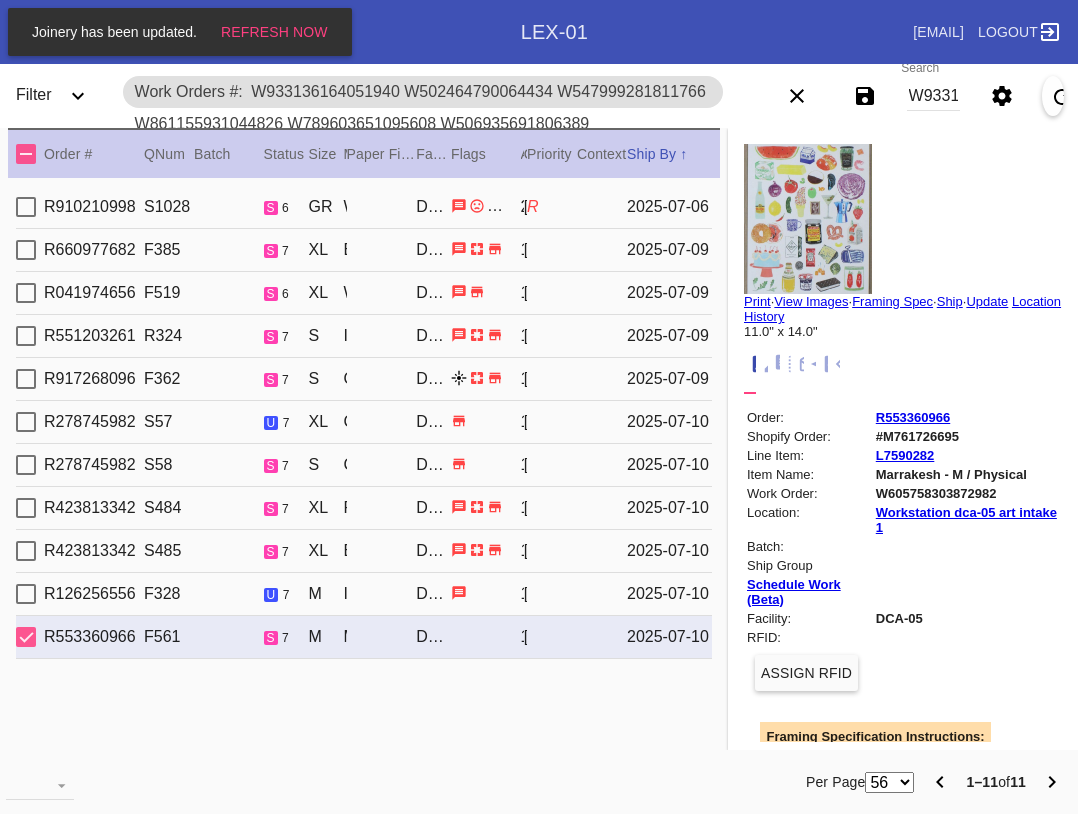 click on "View Images" at bounding box center (811, 301) 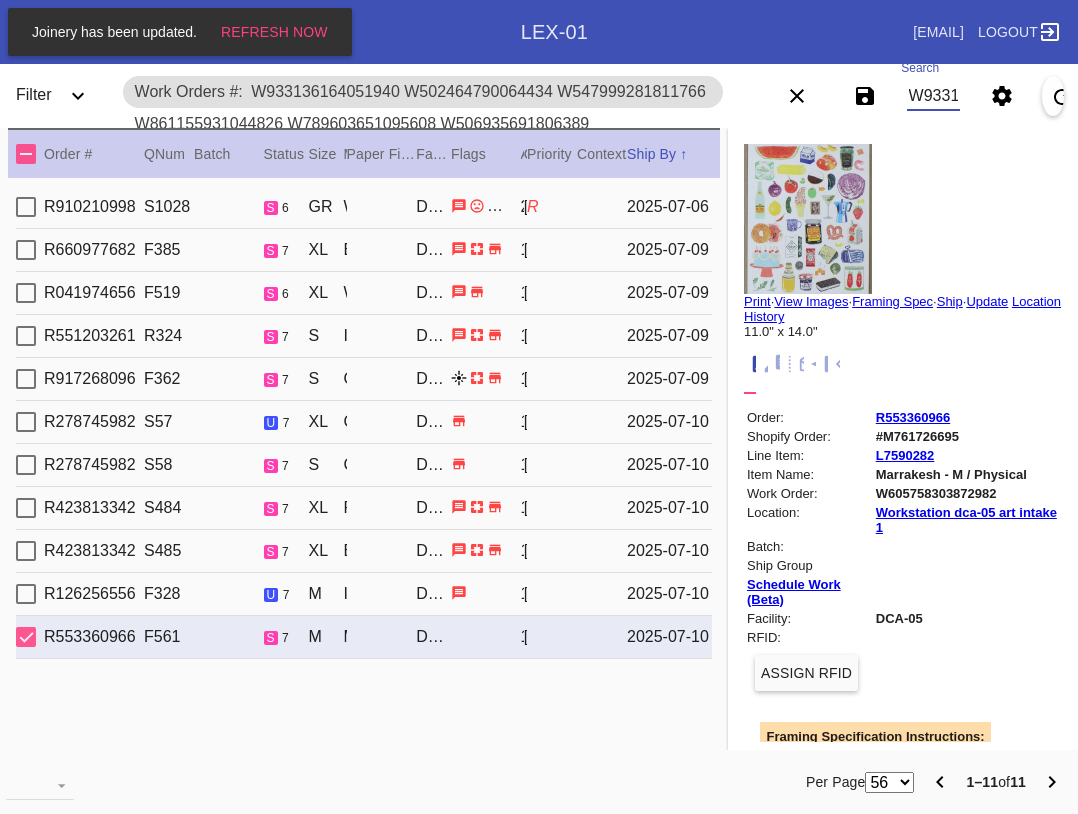 click on "W933136164051940 W502464790064434 W547999281811766 W861155931044826 W789603651095608 W506935691806389 W605758303872982 W409808126533748 W357115567095574 W168835601159538 W285627167533993" at bounding box center (933, 96) 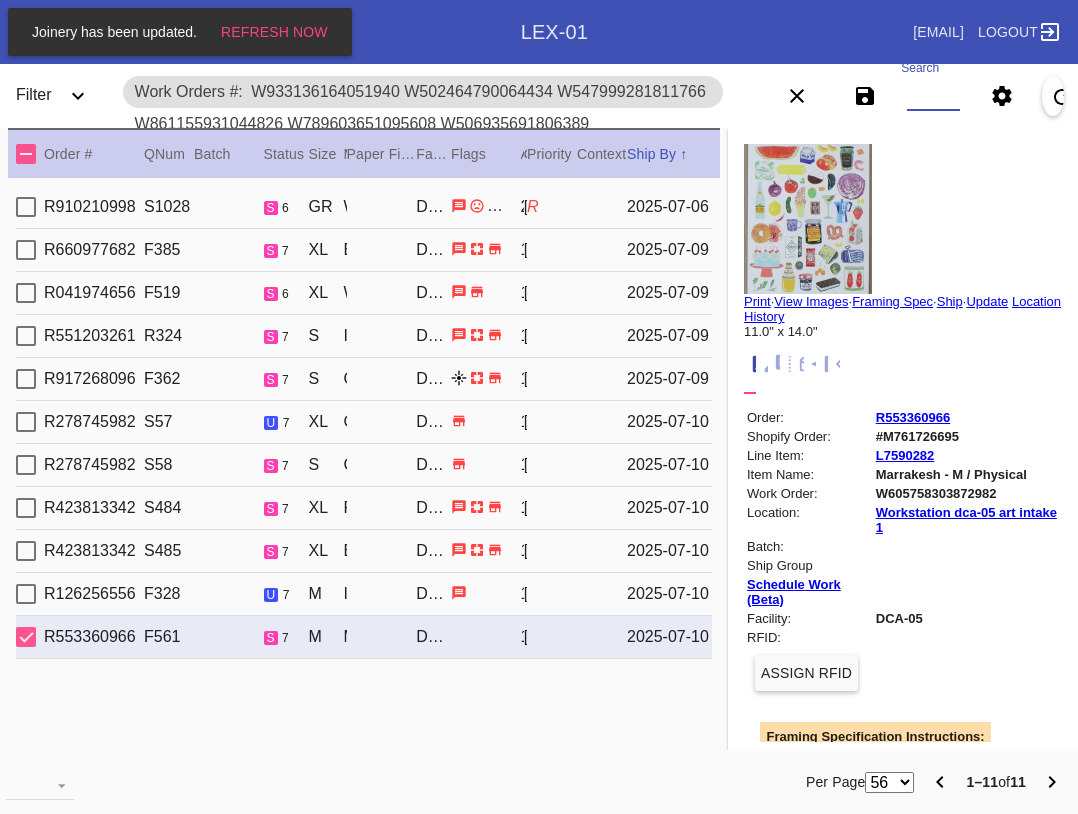 paste on "W522235105278083" 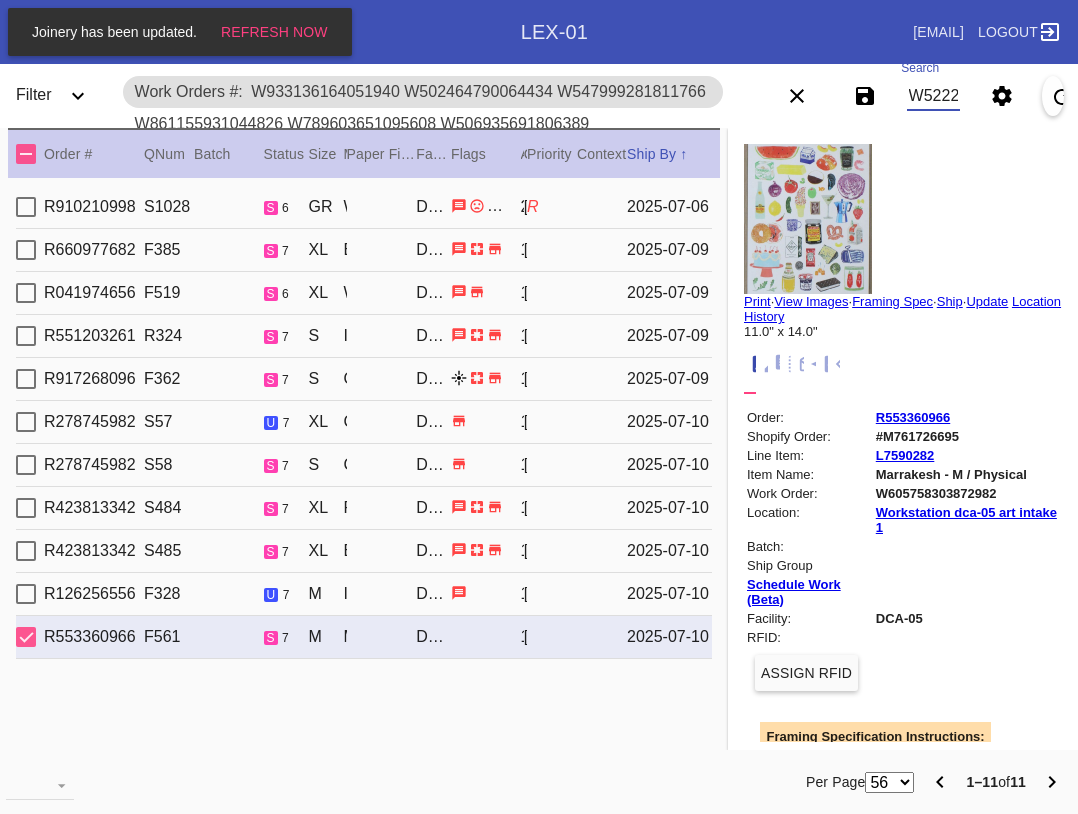 scroll, scrollTop: 0, scrollLeft: 99, axis: horizontal 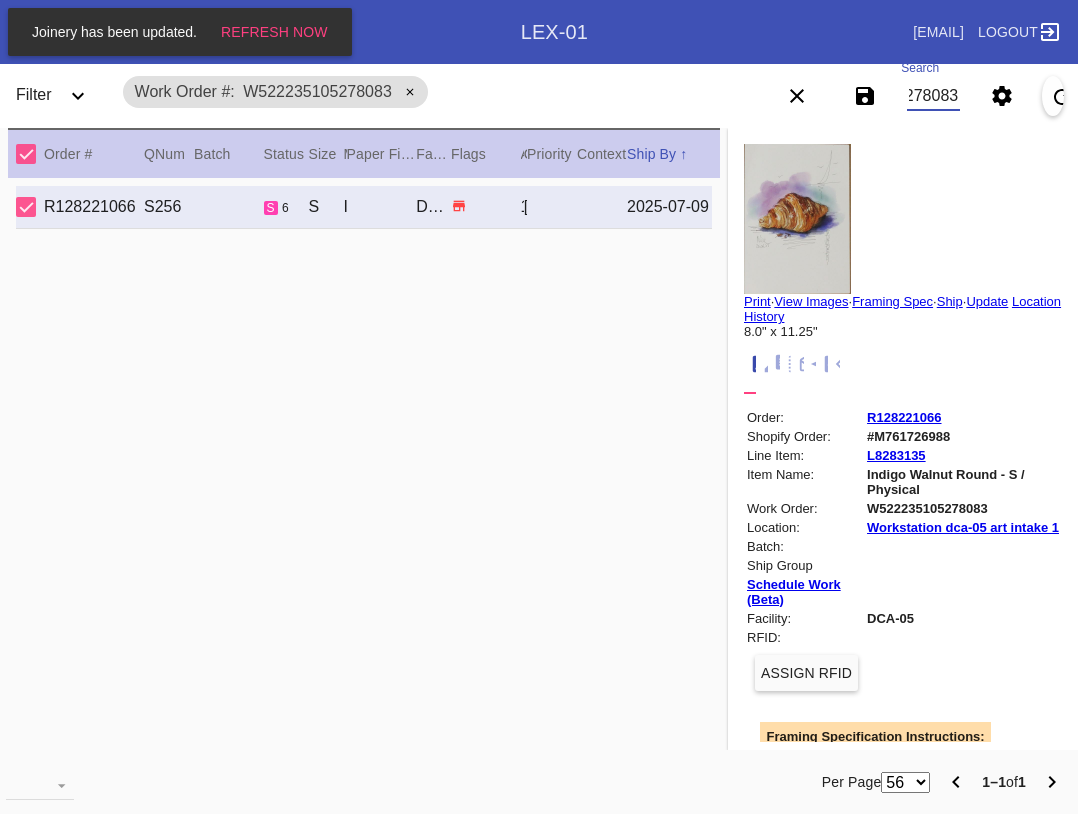 type on "W522235105278083" 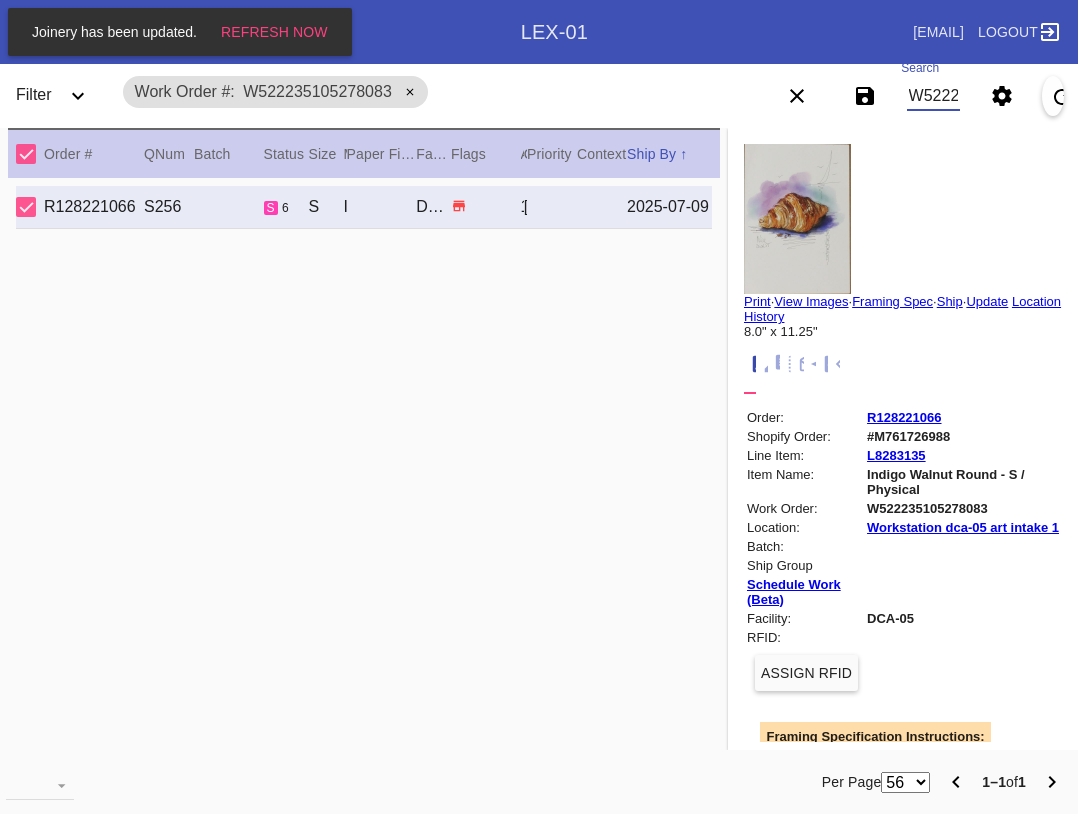click on "View Images" at bounding box center (811, 301) 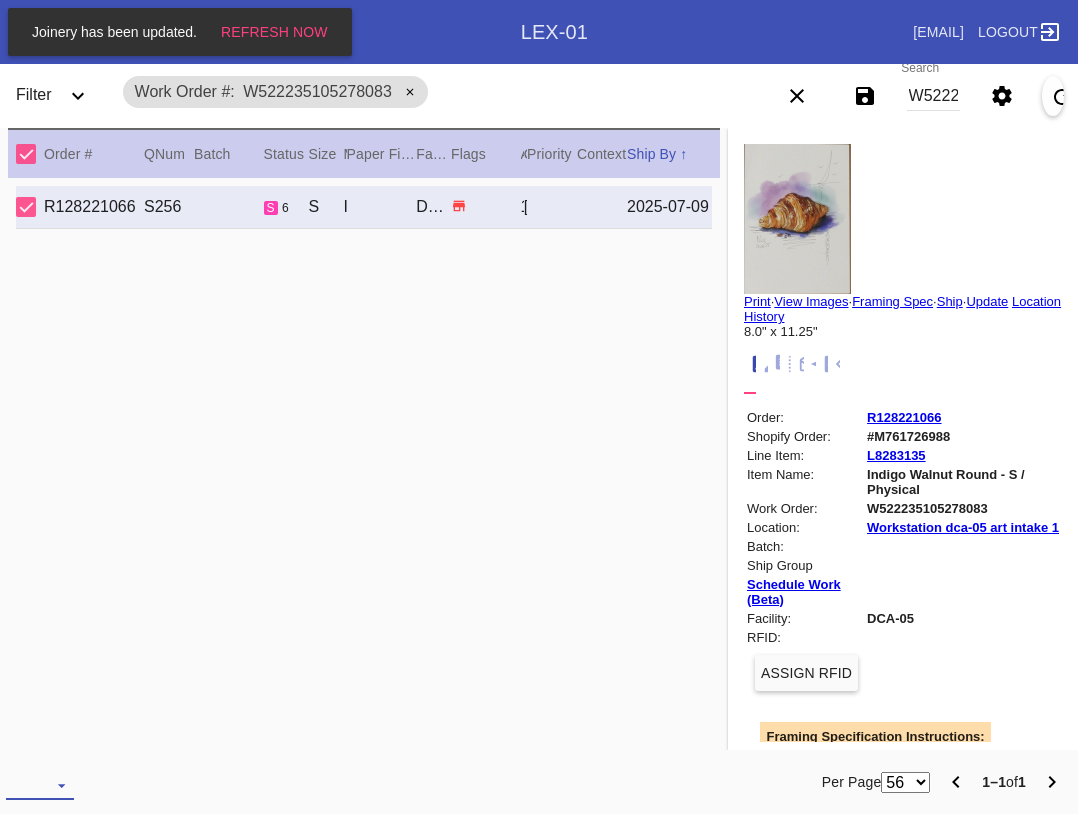 click at bounding box center [40, 785] 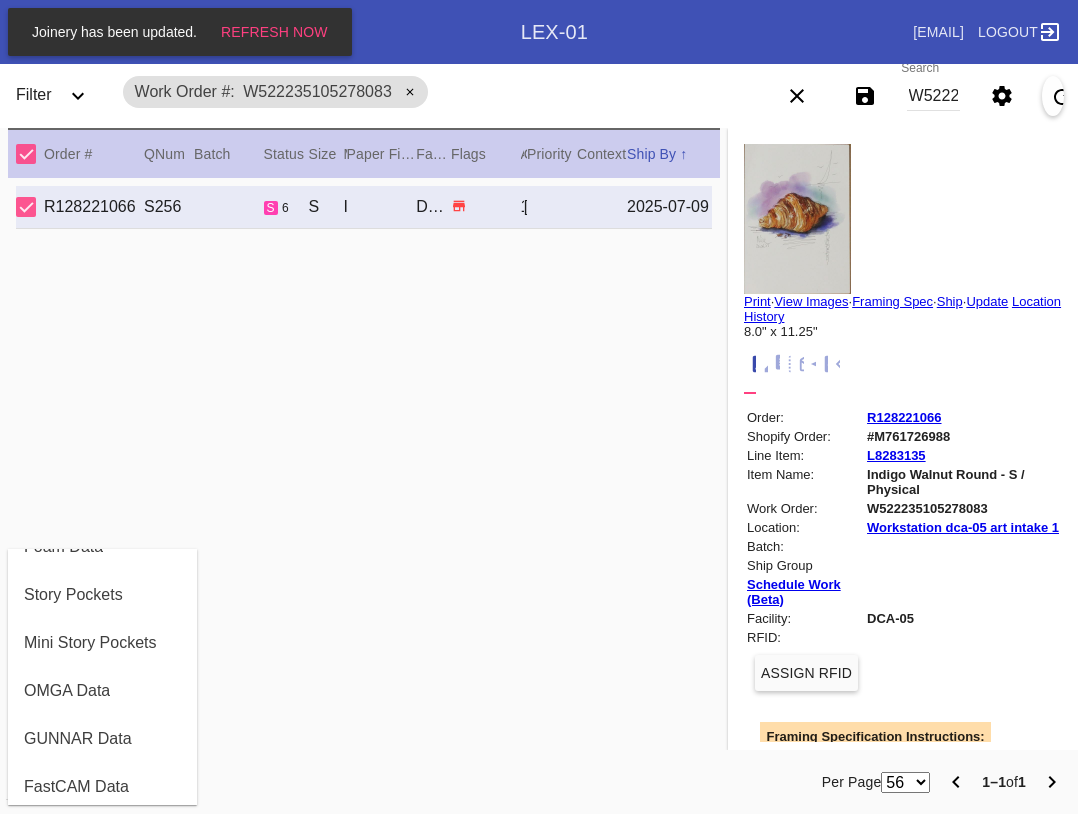 scroll, scrollTop: 464, scrollLeft: 0, axis: vertical 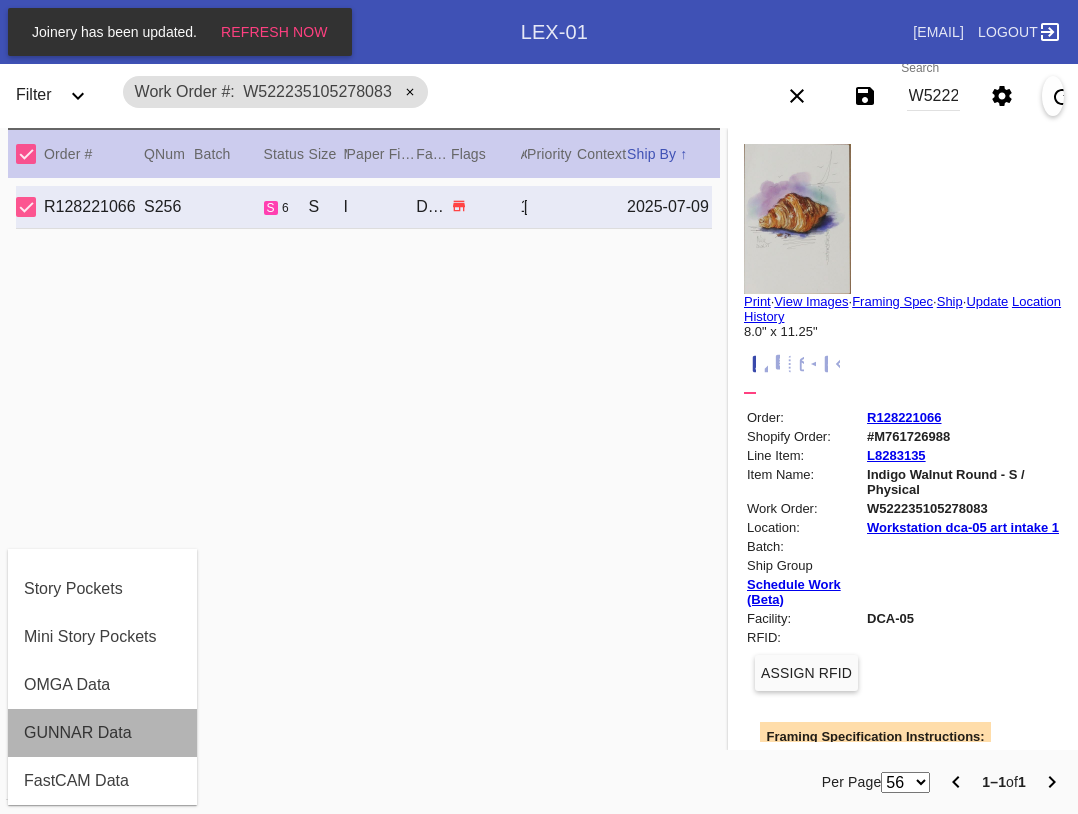 click on "GUNNAR Data" at bounding box center [78, 733] 